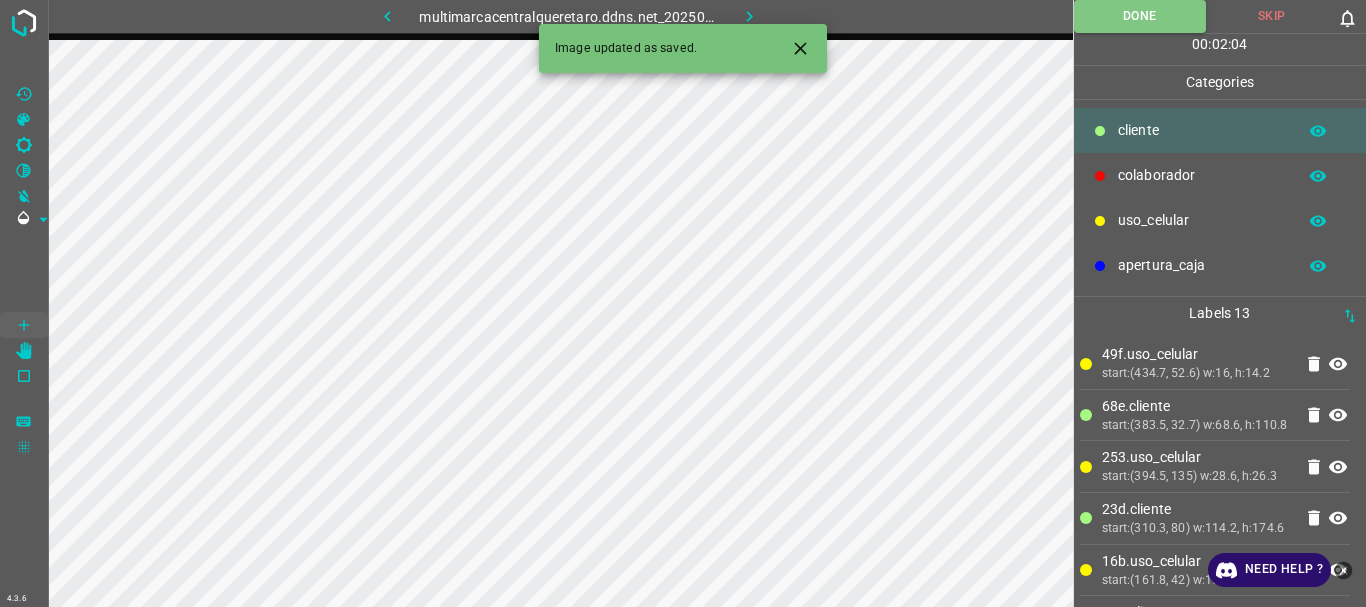 scroll, scrollTop: 0, scrollLeft: 0, axis: both 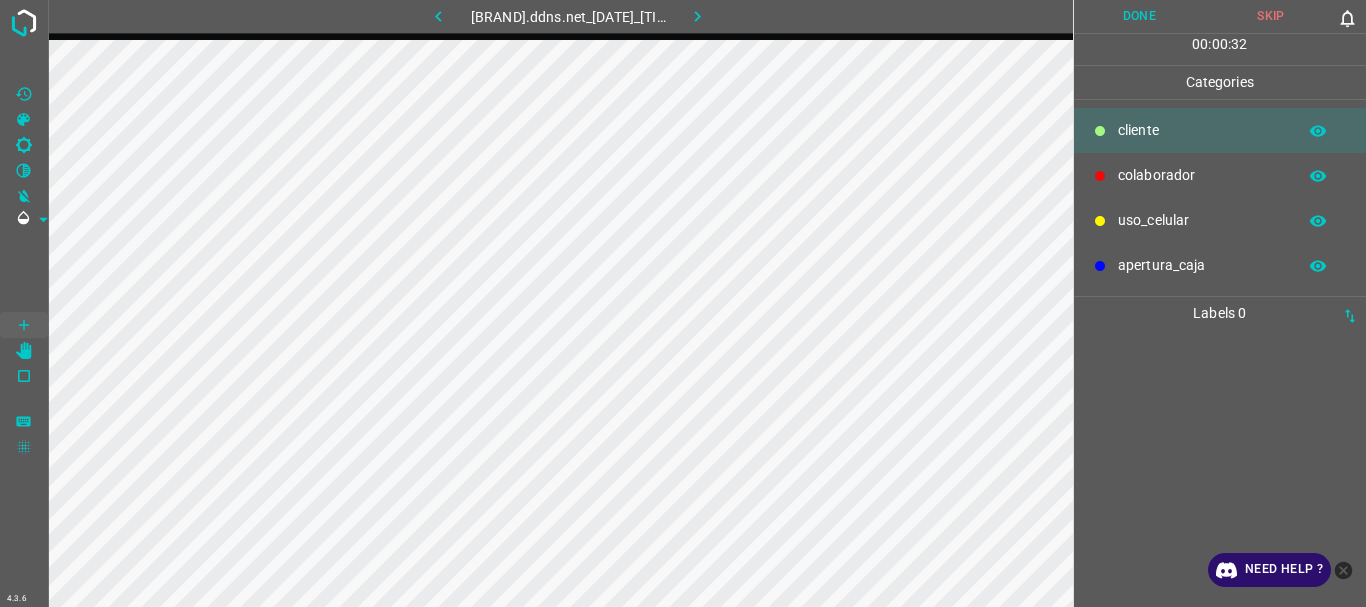 click on "uso_celular" at bounding box center [1202, 130] 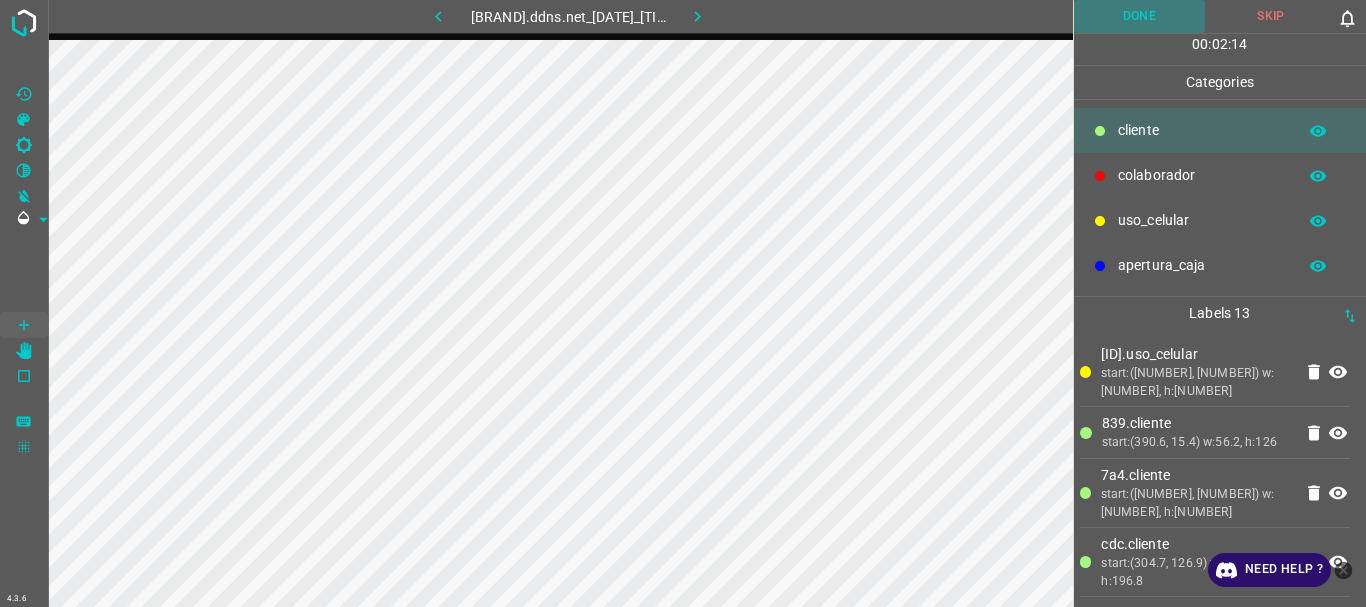 click on "Done" at bounding box center (1140, 16) 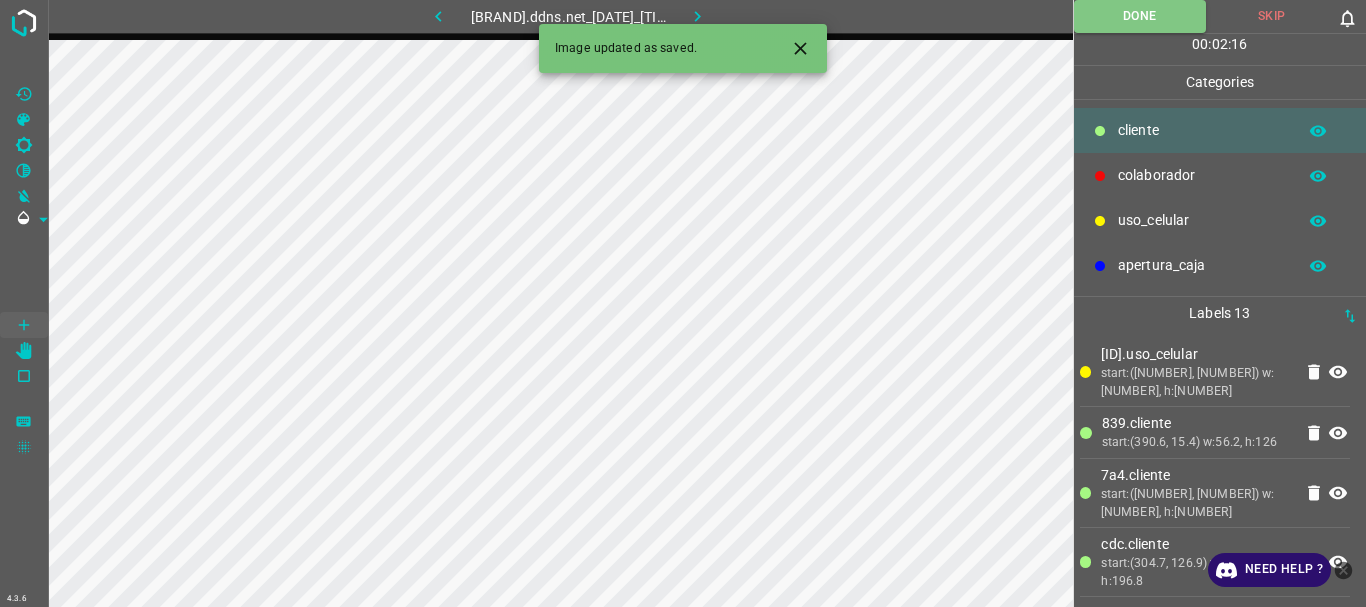 click at bounding box center [697, 16] 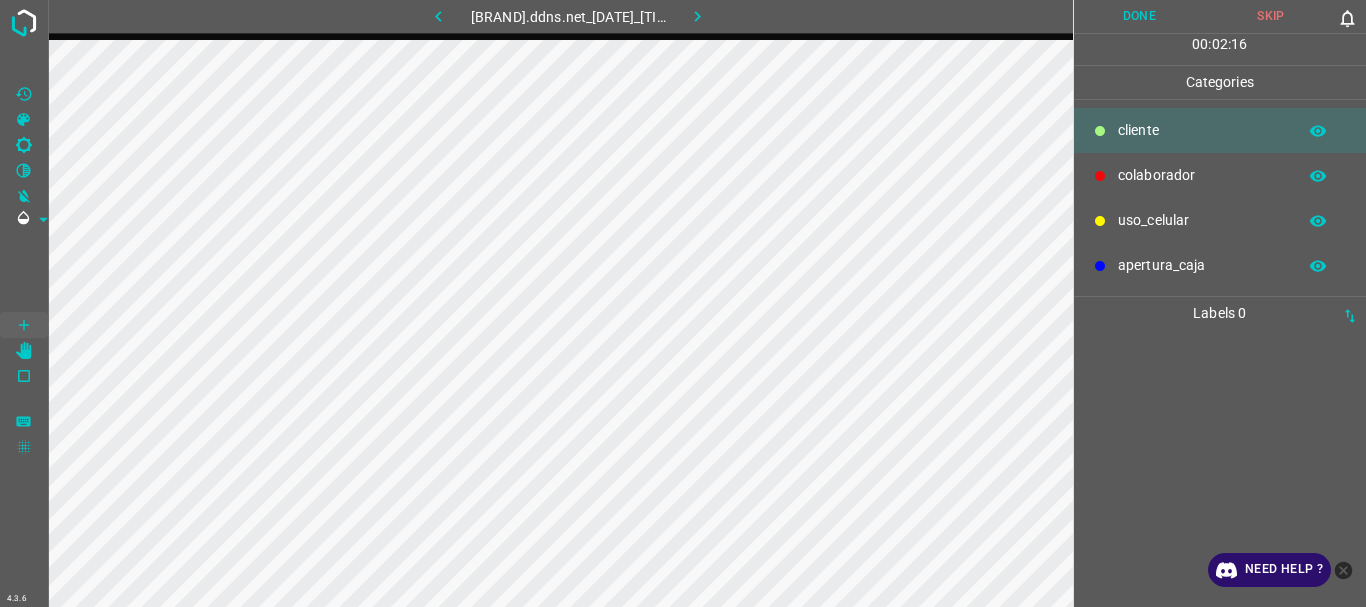 click on "colaborador" at bounding box center (1202, 130) 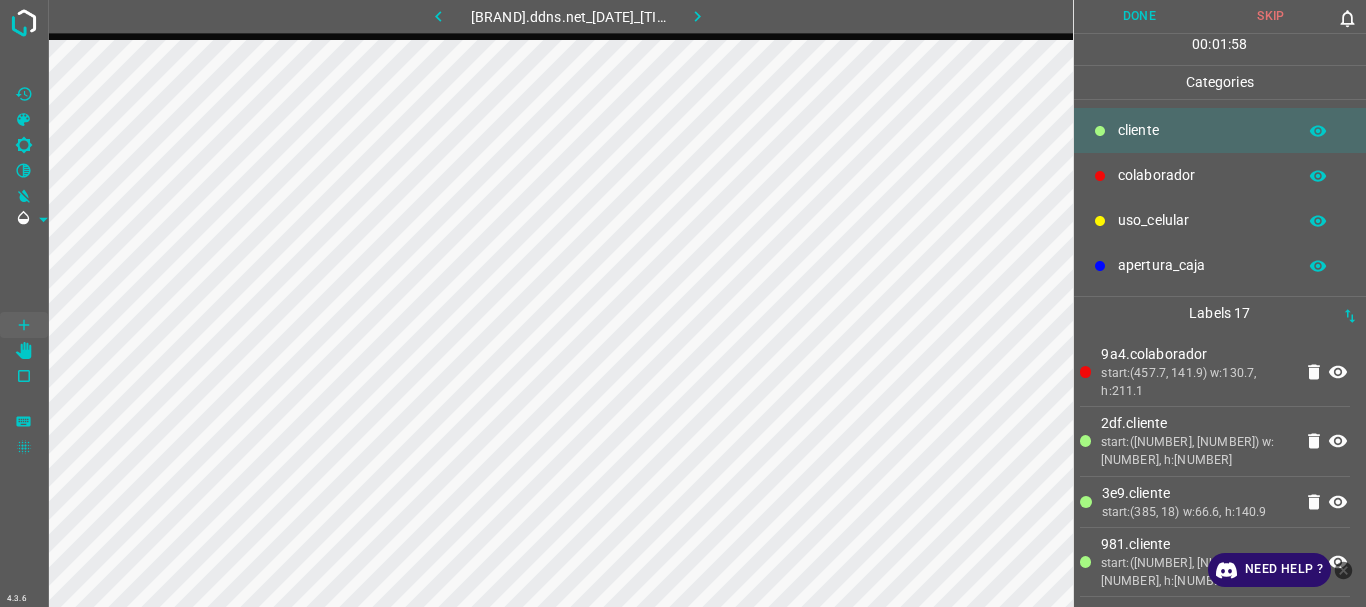 click on "Done" at bounding box center (1140, 16) 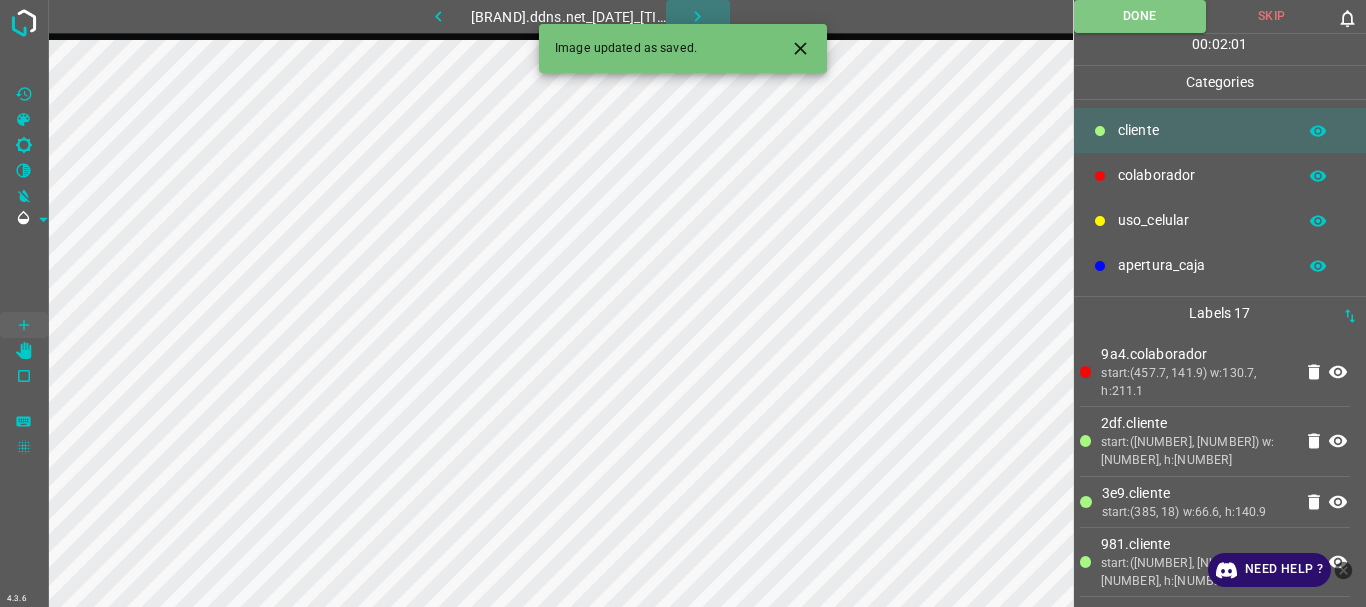 click at bounding box center [698, 16] 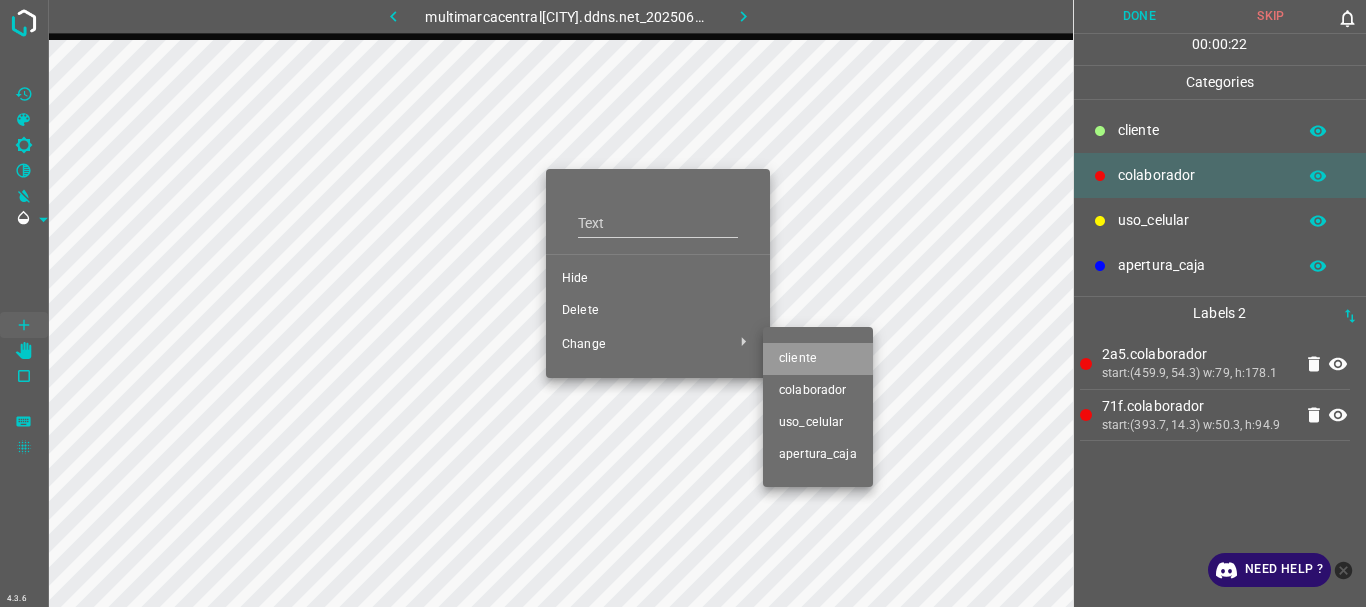 click on "​​cliente" at bounding box center [658, 279] 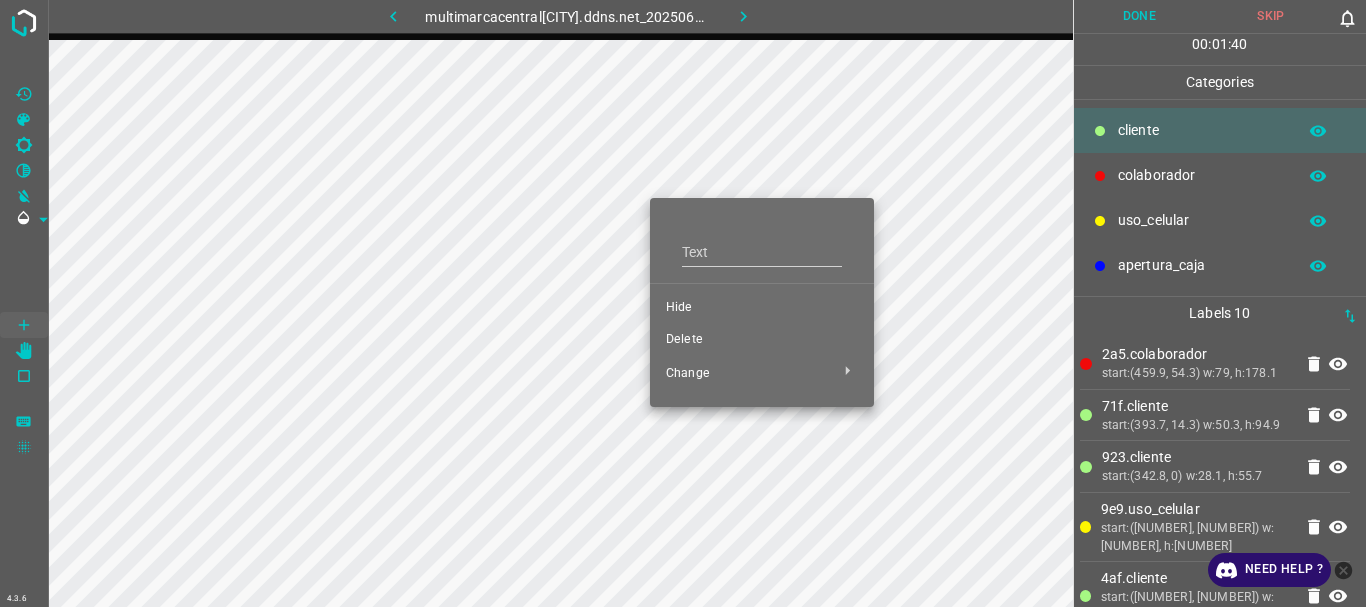 click on "Hide" at bounding box center (762, 308) 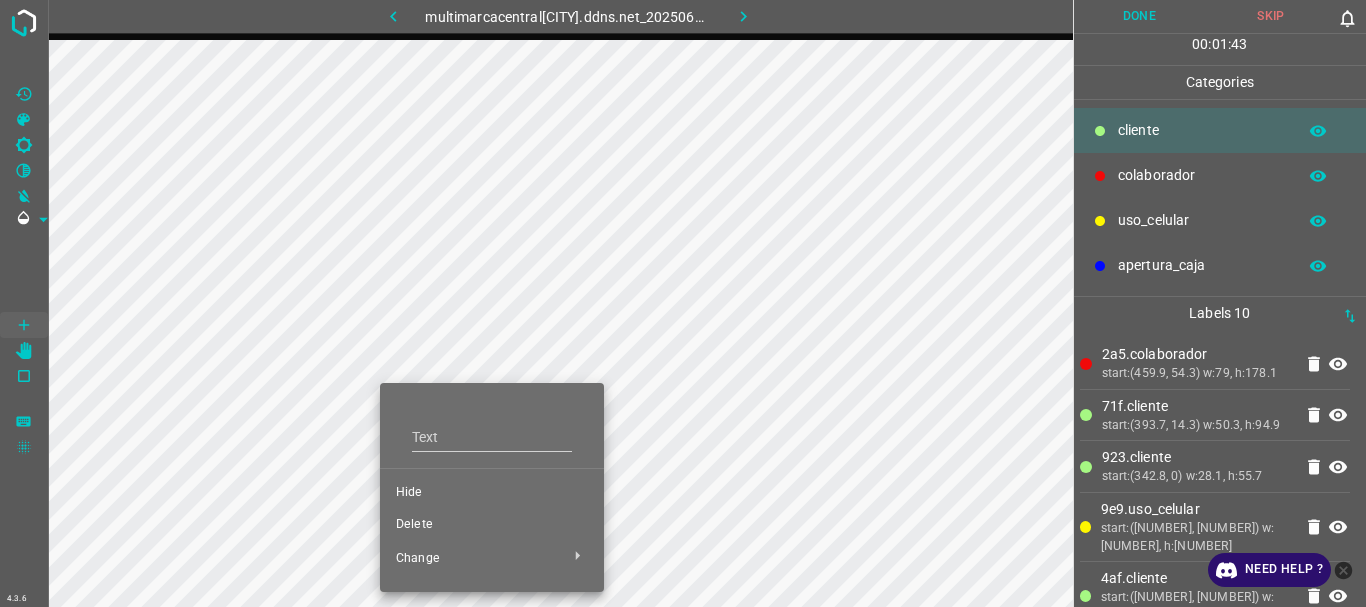 click on "Hide" at bounding box center (492, 493) 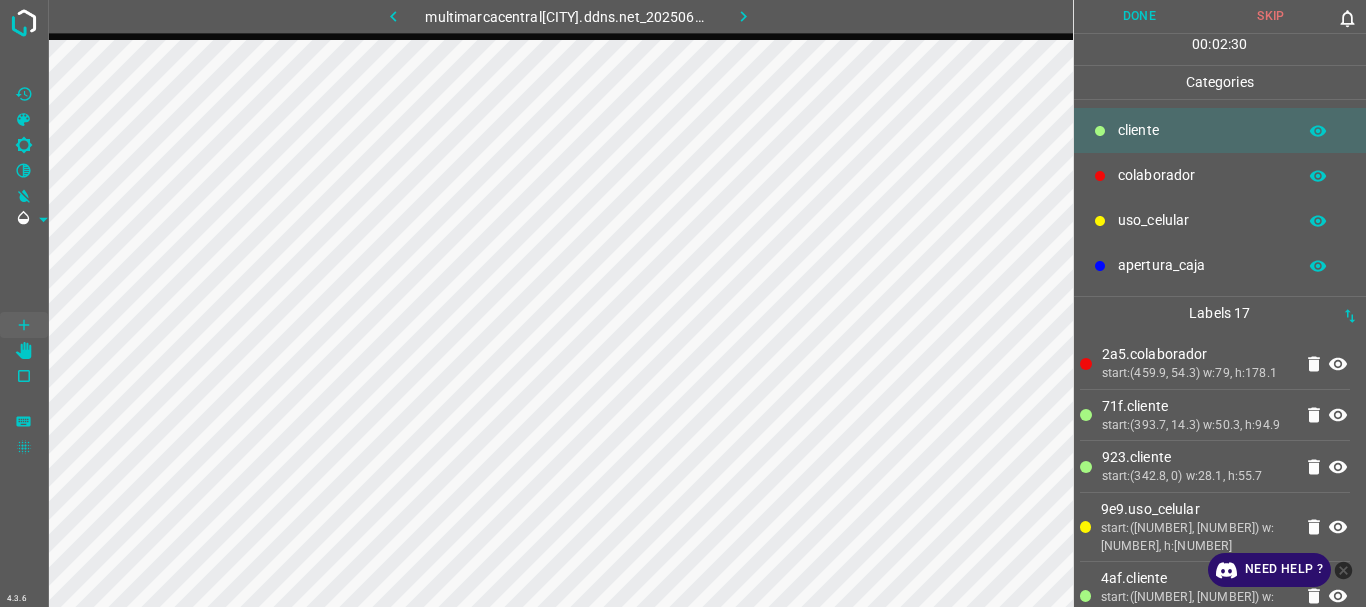 click on "Done" at bounding box center (1140, 16) 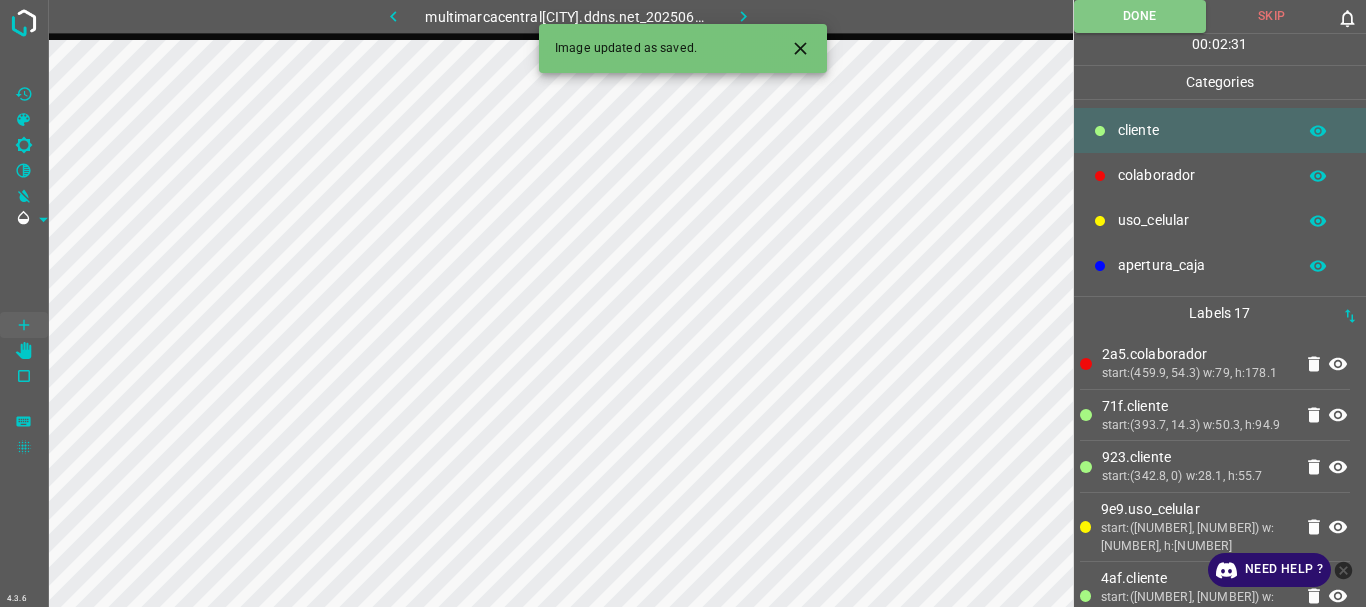 click at bounding box center [743, 16] 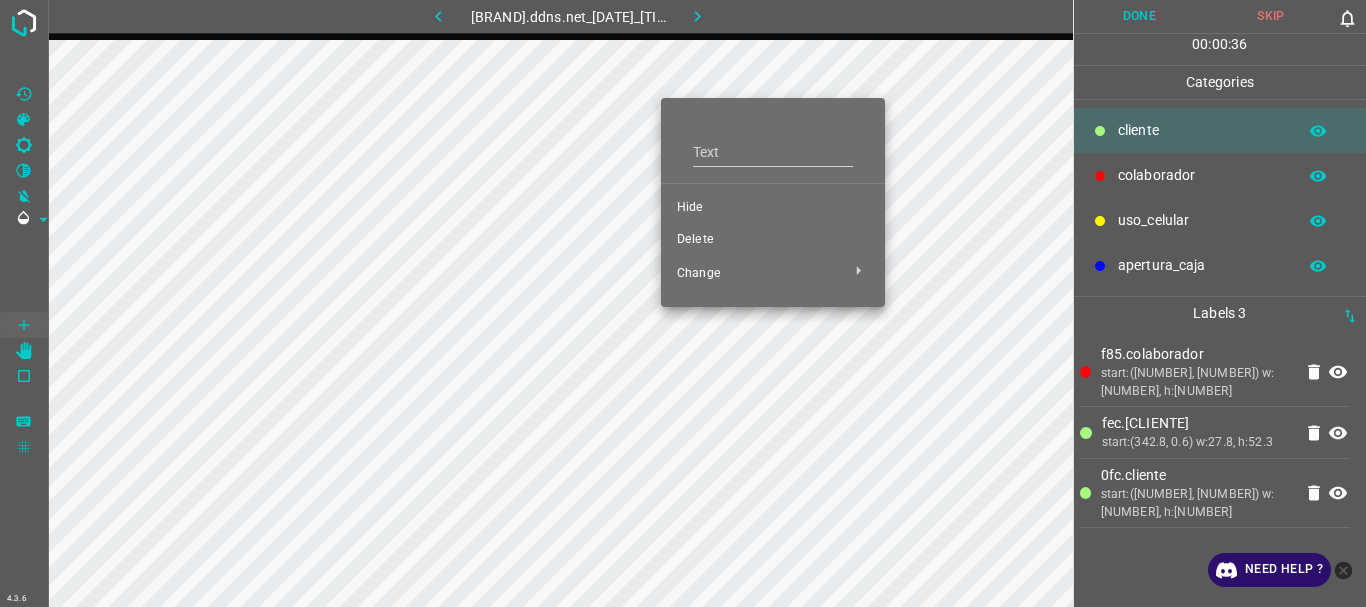 click on "Hide" at bounding box center (773, 208) 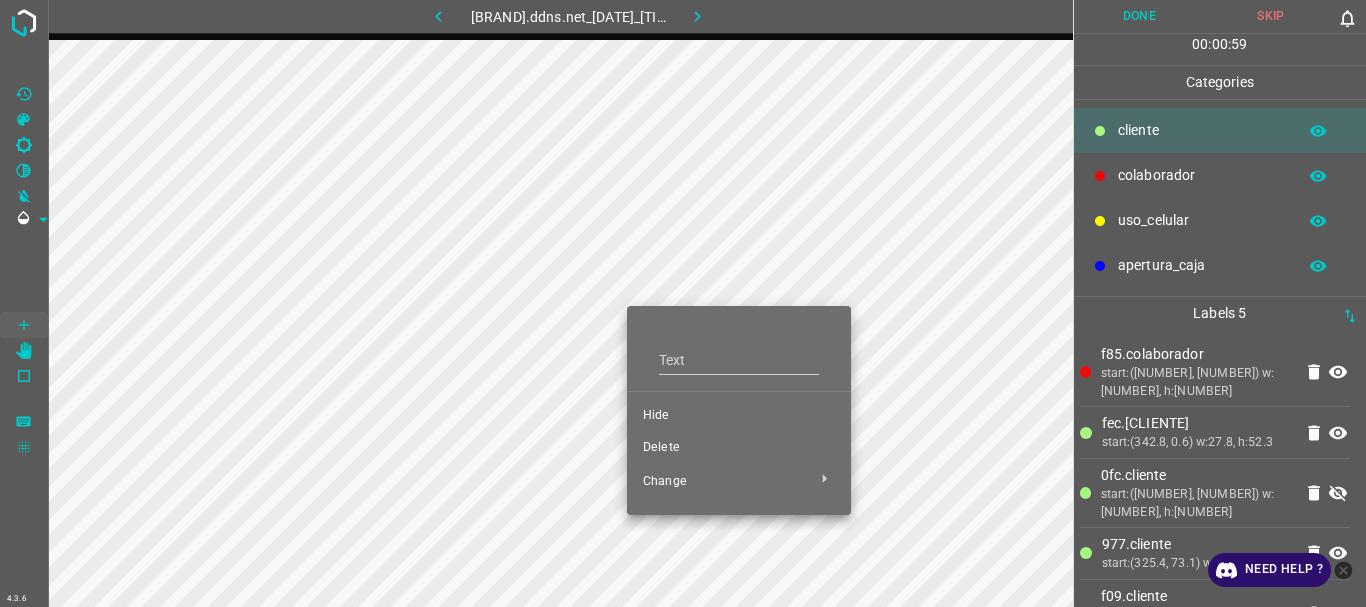 click on "Hide" at bounding box center (739, 416) 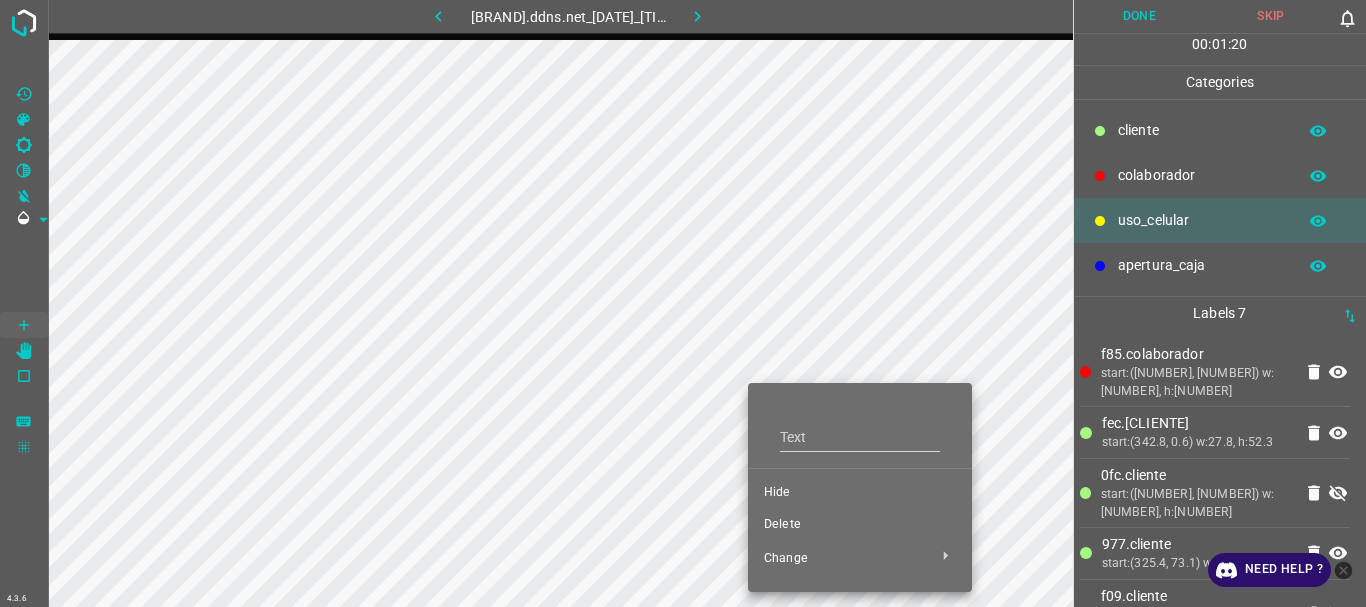 click on "Delete" at bounding box center [860, 493] 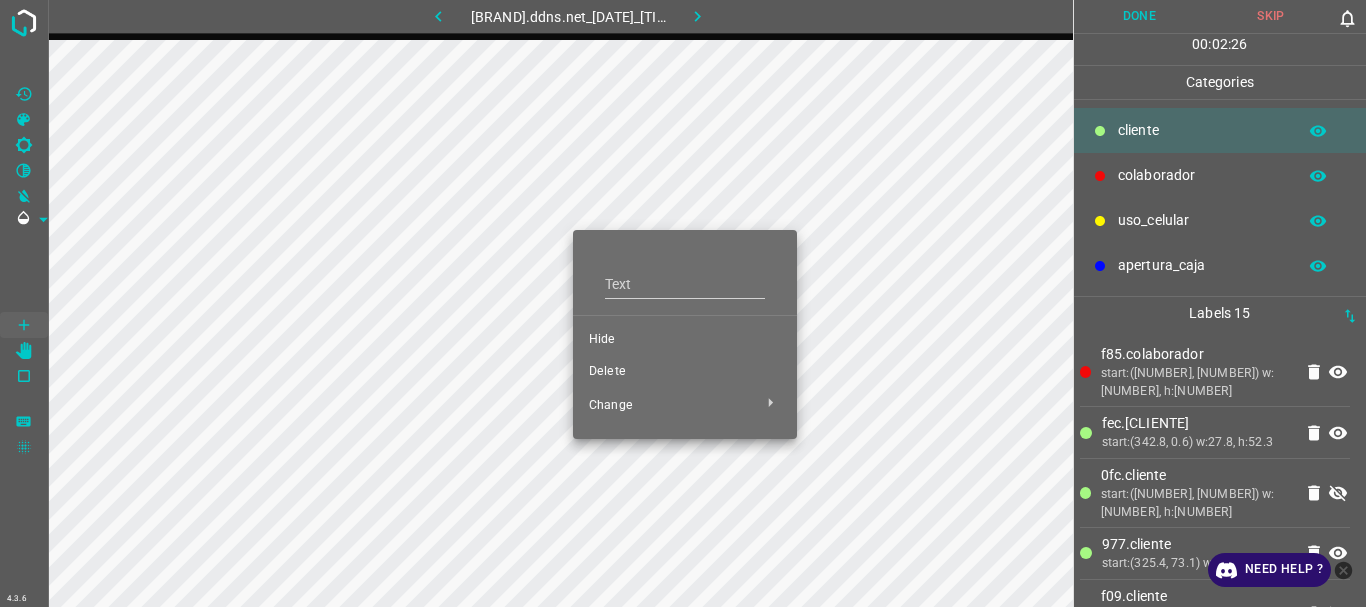 click on "Hide" at bounding box center [685, 340] 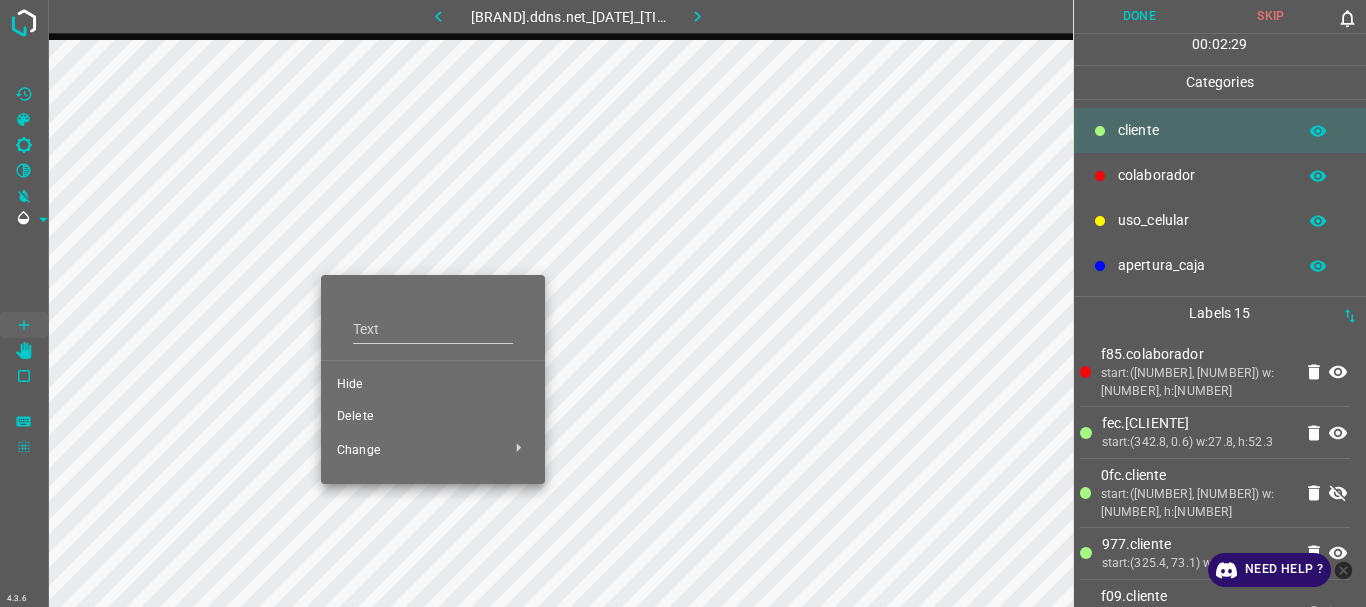 click at bounding box center (683, 303) 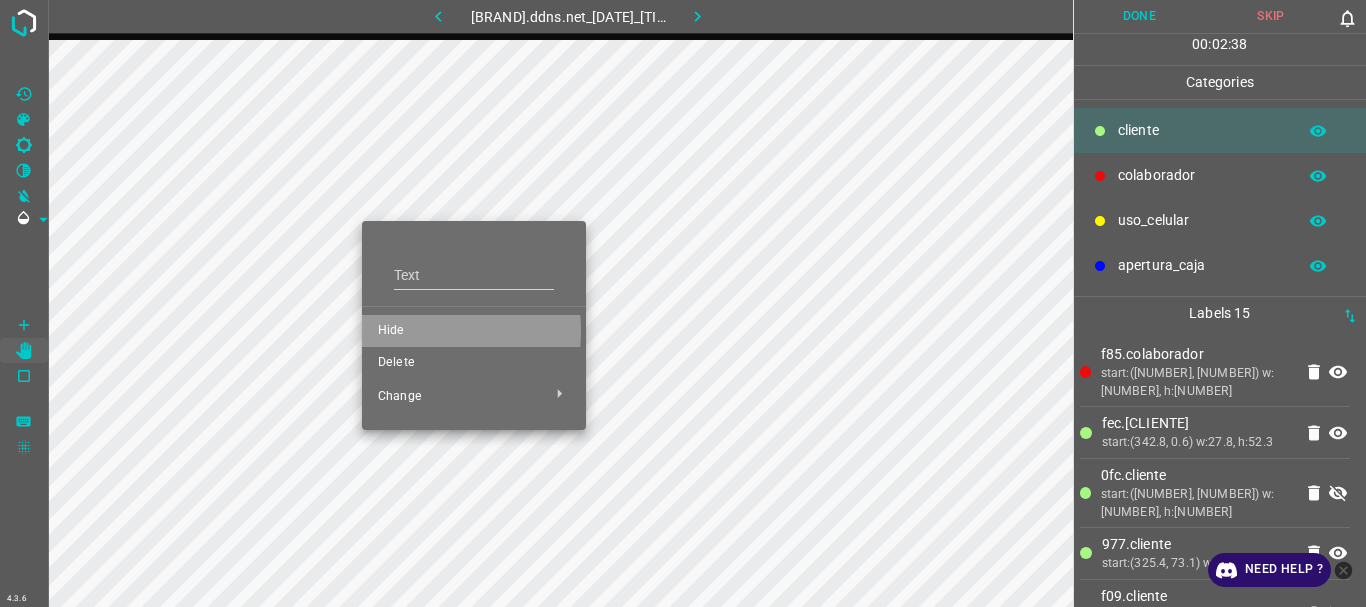 click on "Hide" at bounding box center [474, 331] 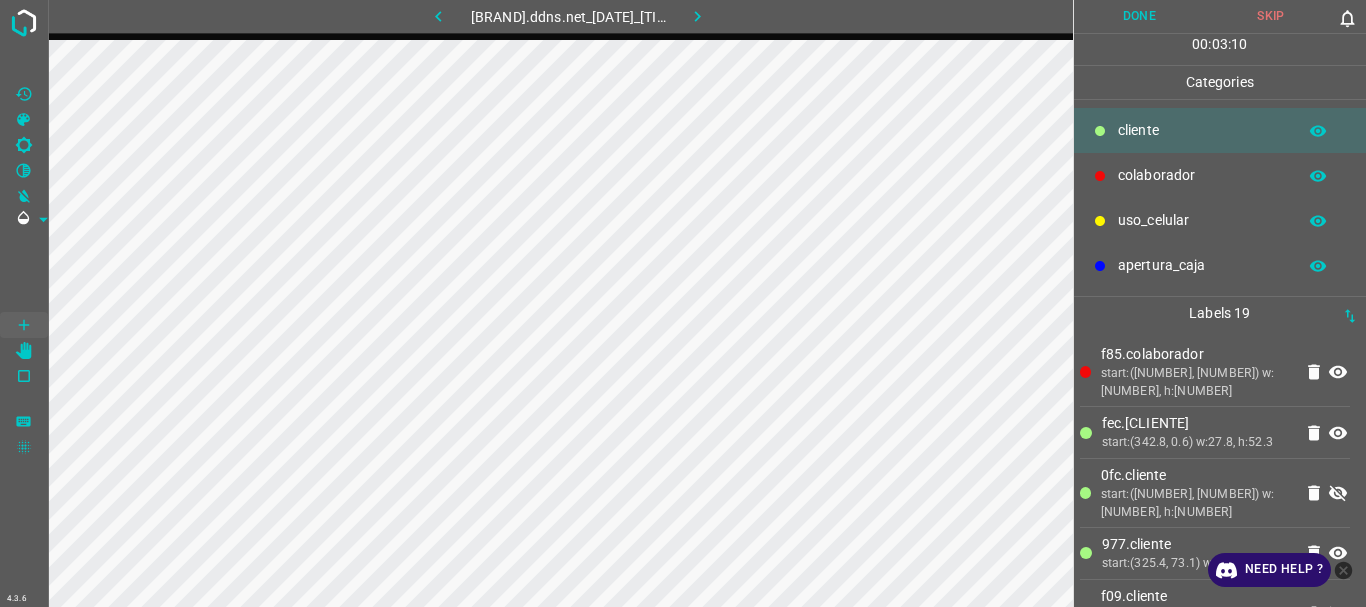 click at bounding box center (1338, 494) 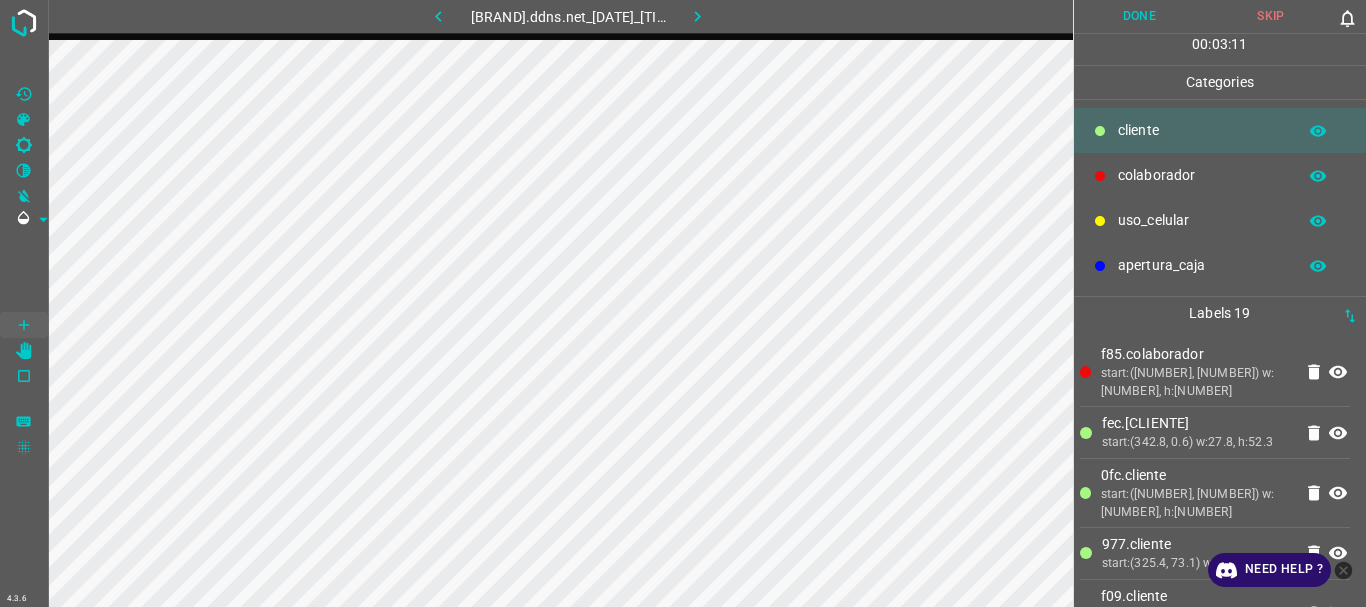 click on "Done" at bounding box center [1140, 16] 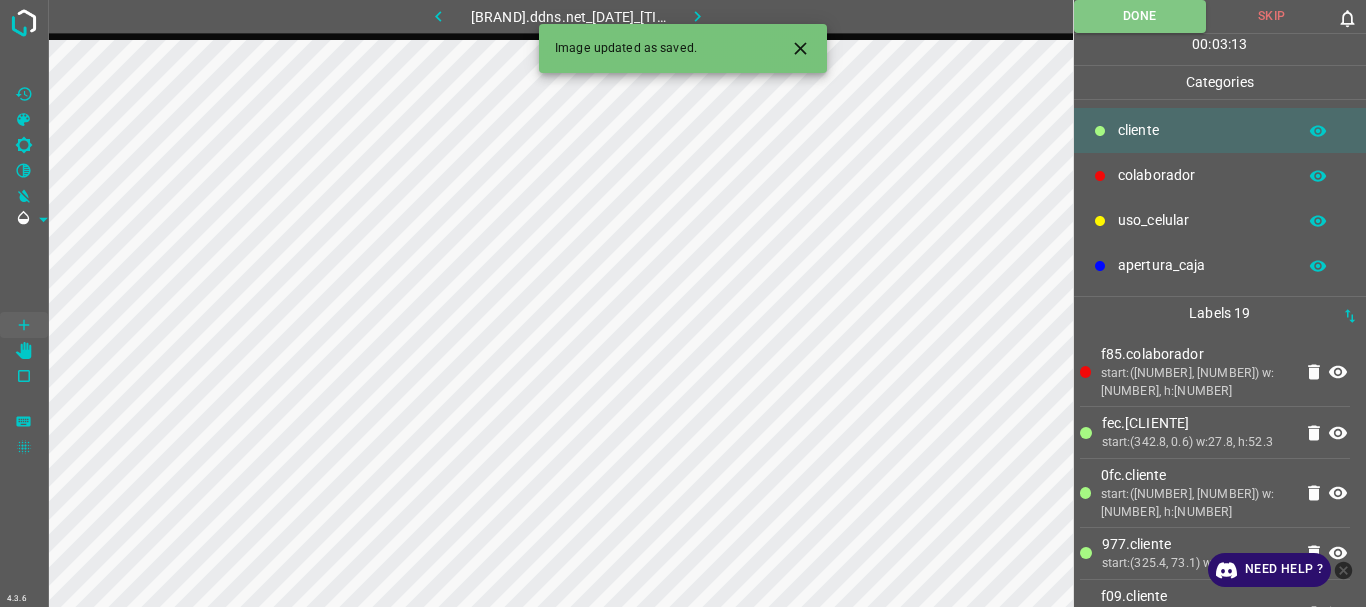click at bounding box center [697, 16] 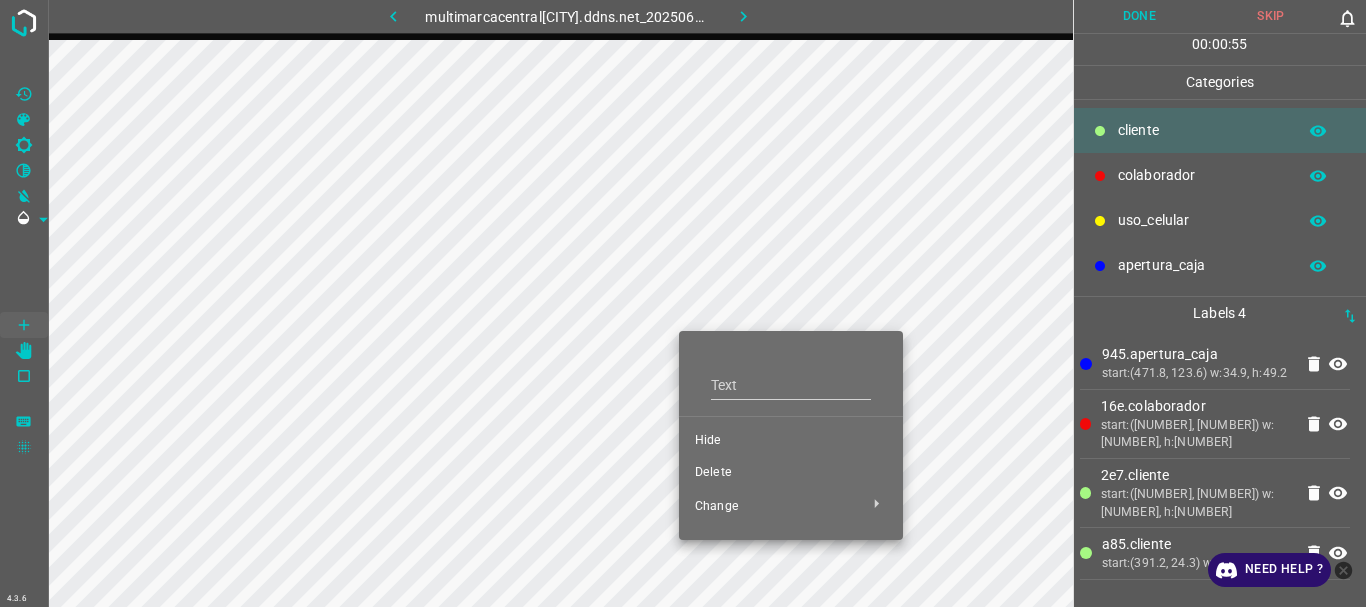 click on "Hide" at bounding box center [791, 441] 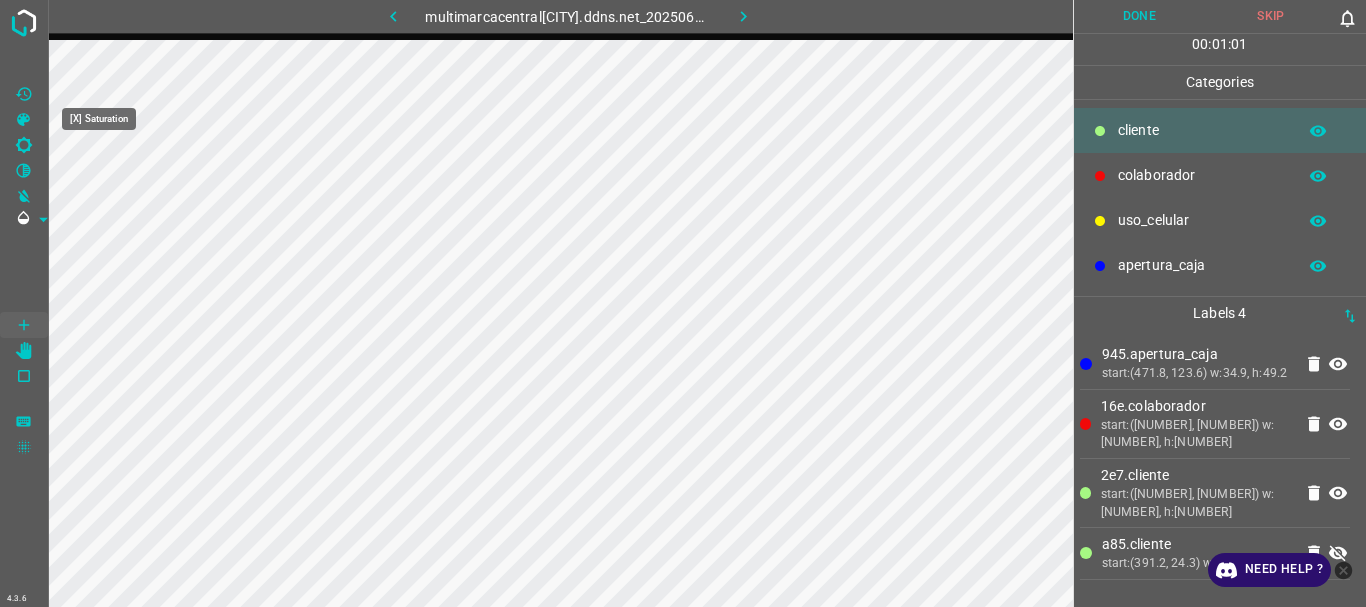 click at bounding box center [24, 120] 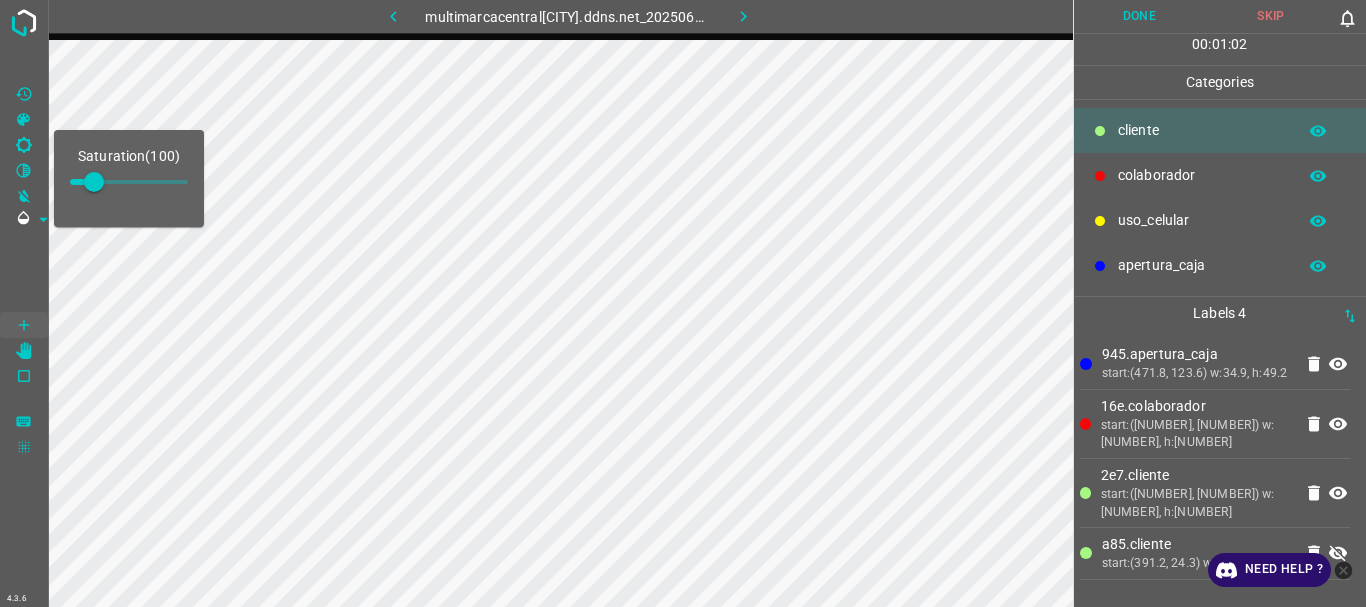 click at bounding box center (129, 182) 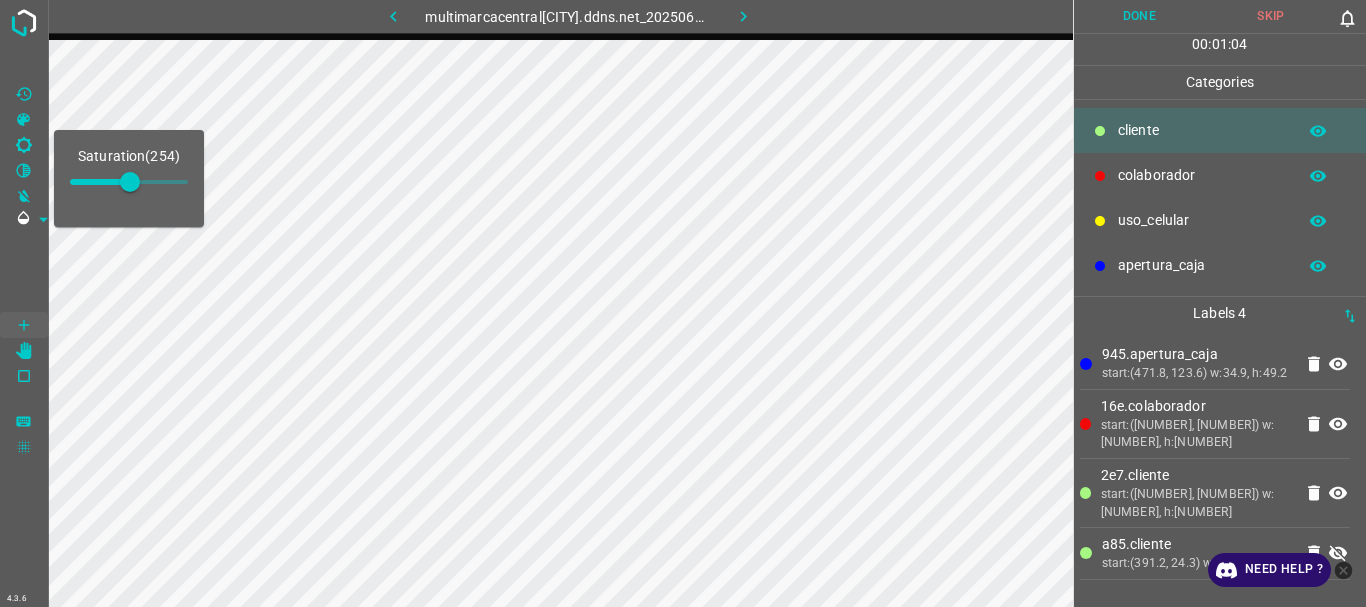 click at bounding box center [24, 272] 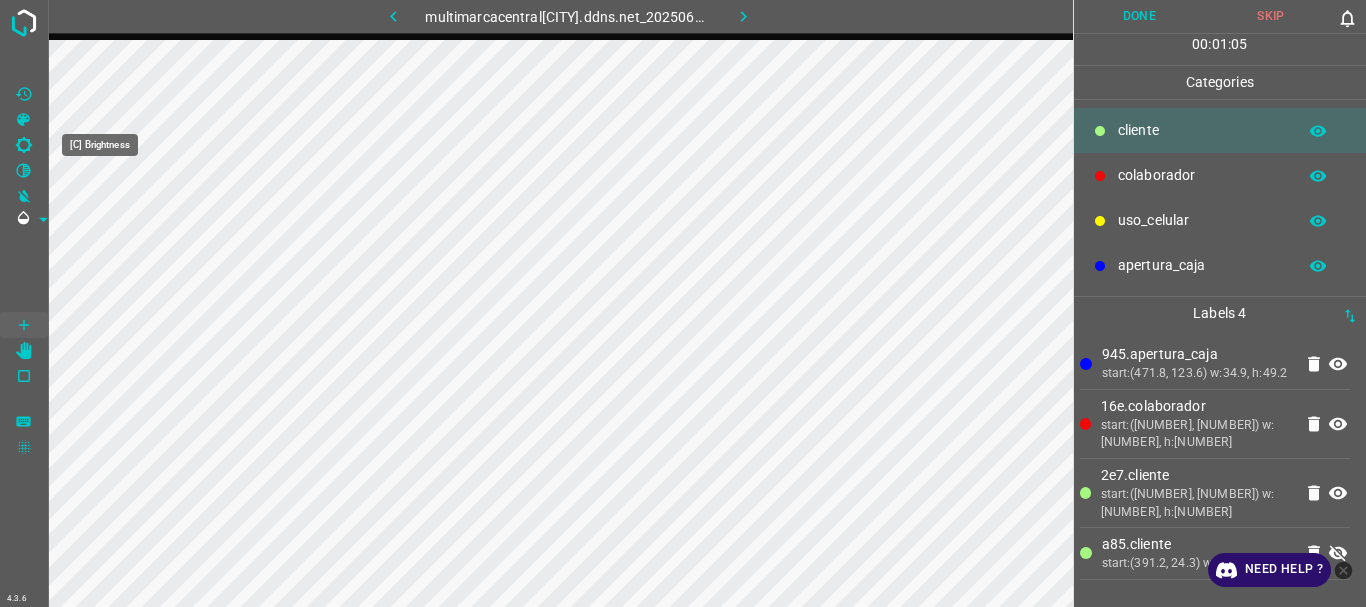click at bounding box center (24, 145) 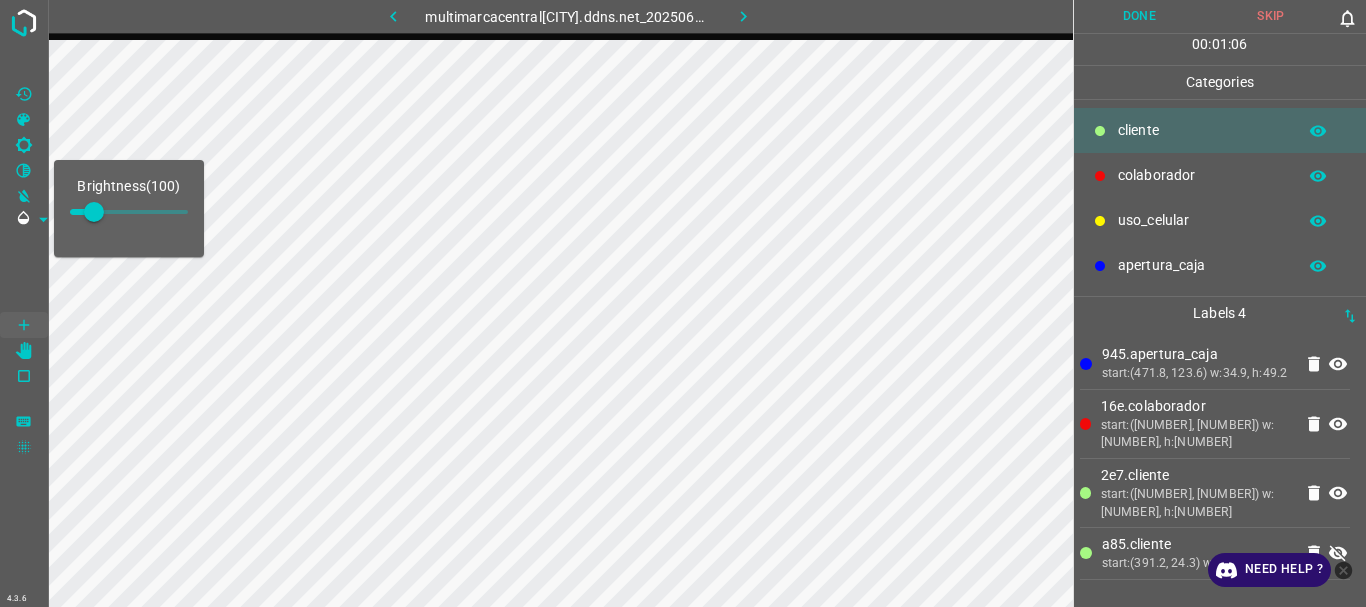 click at bounding box center (94, 212) 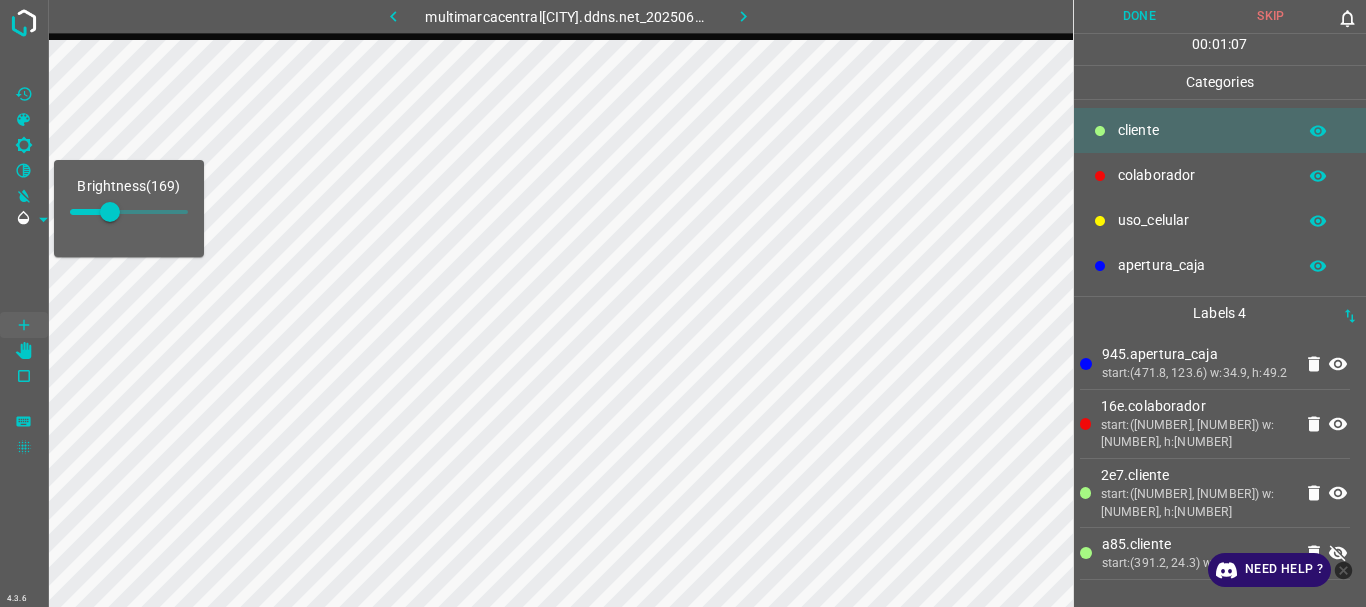 click at bounding box center [110, 212] 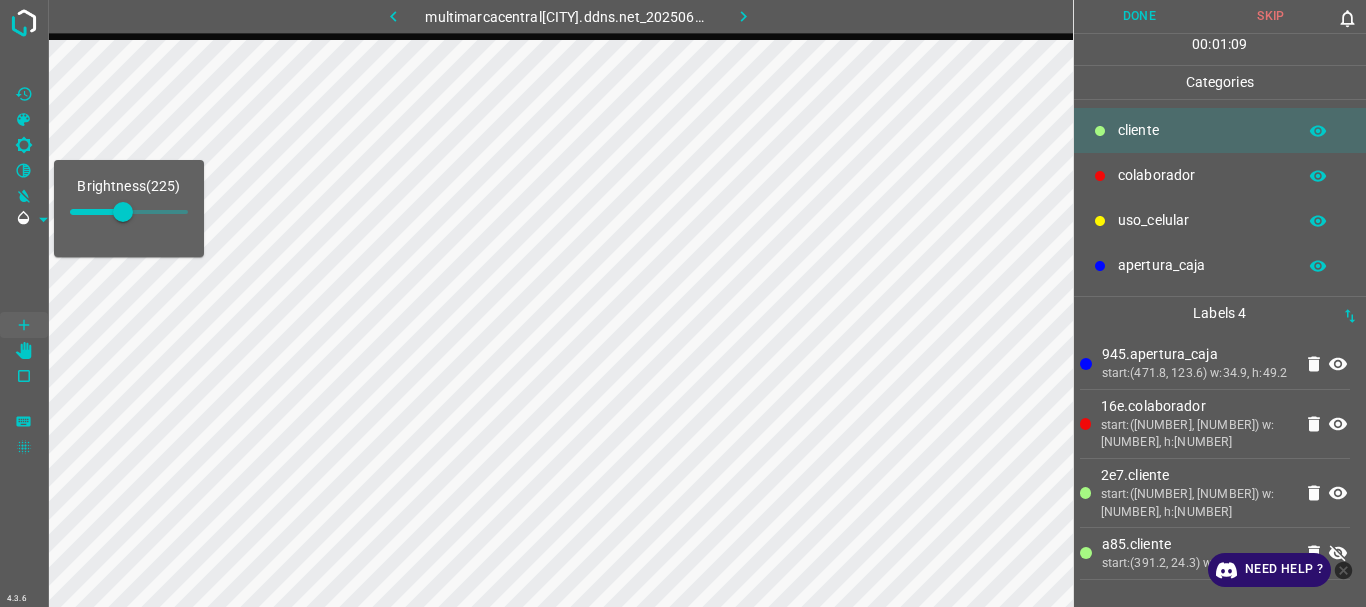 click at bounding box center [24, 272] 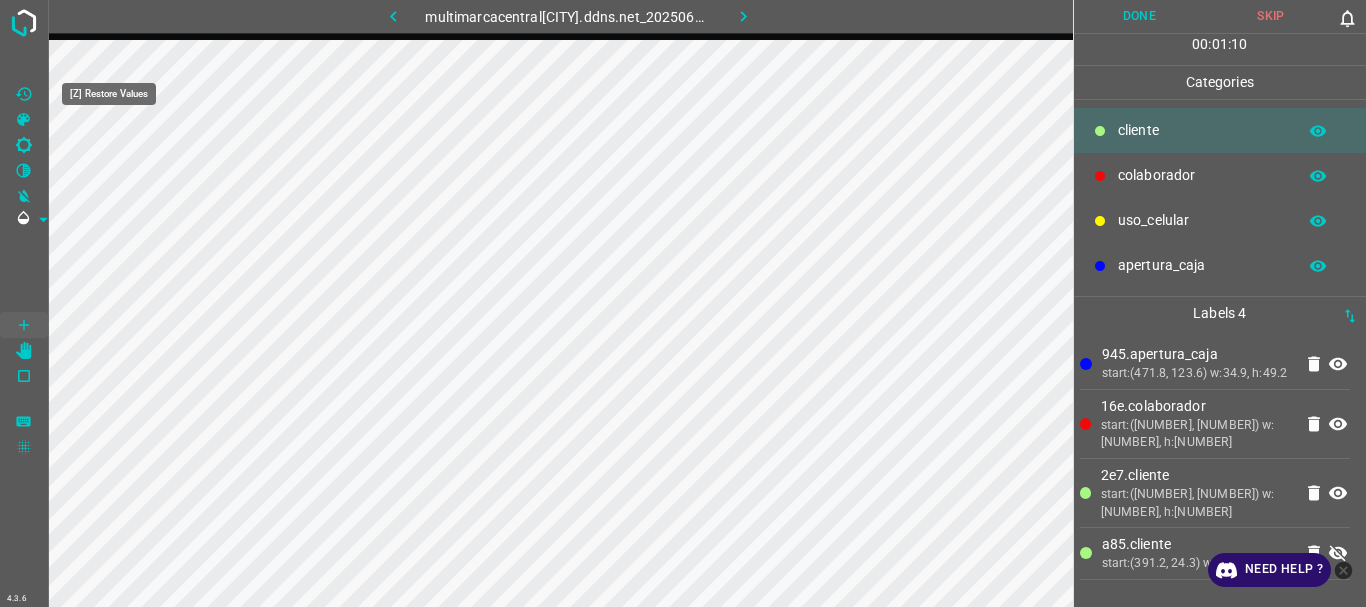 click at bounding box center (24, 94) 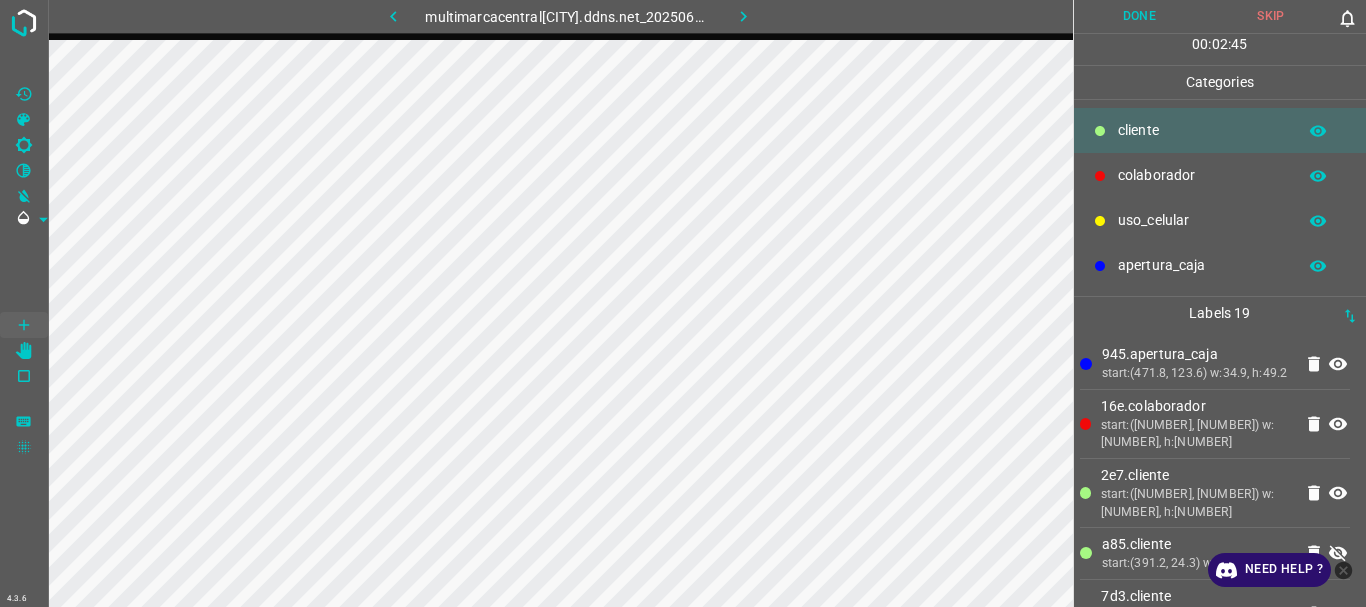 click on "Done" at bounding box center [1140, 16] 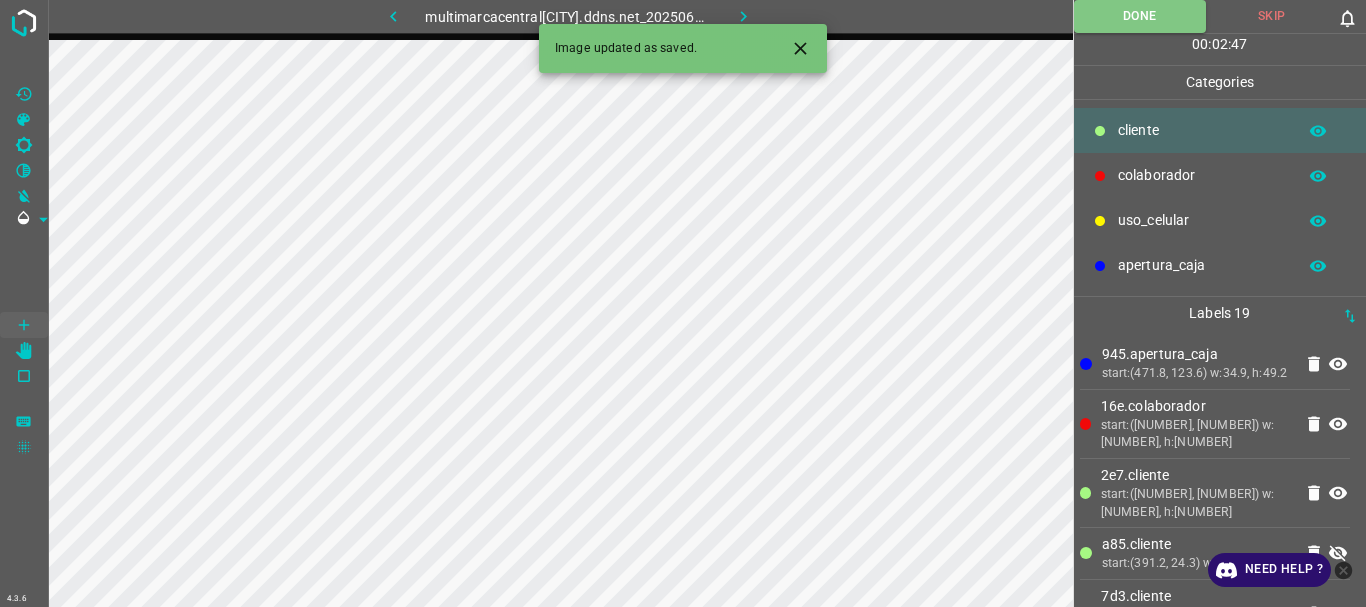 click at bounding box center (743, 16) 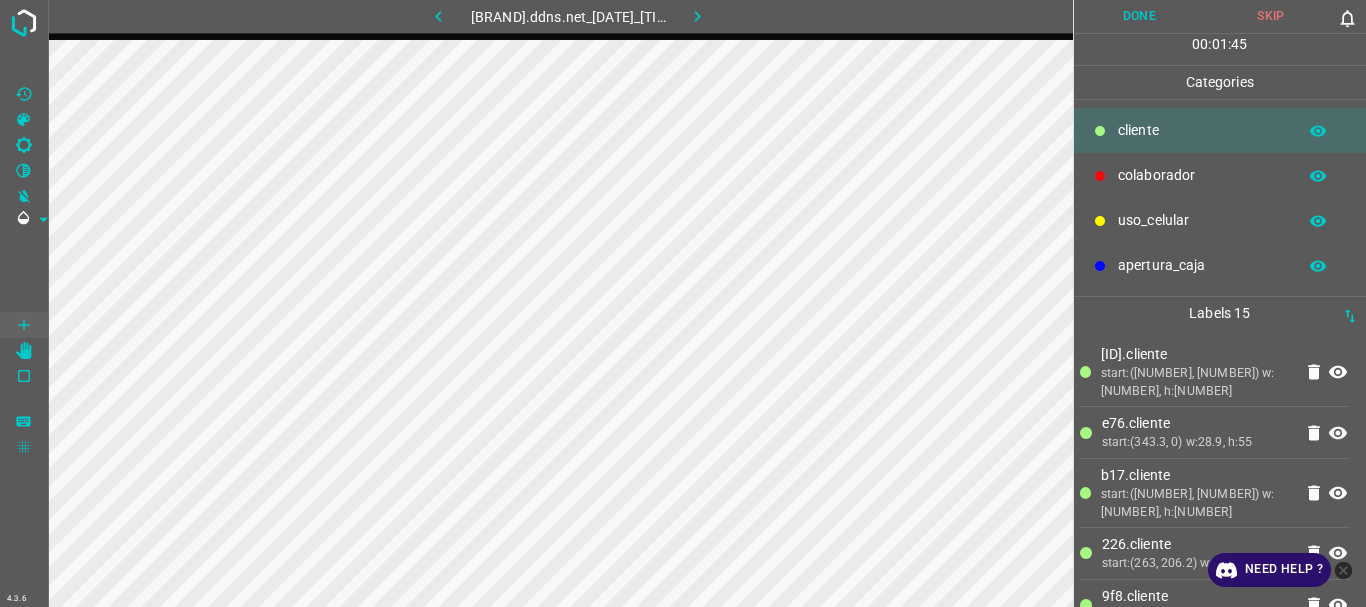click on "Done" at bounding box center (1140, 16) 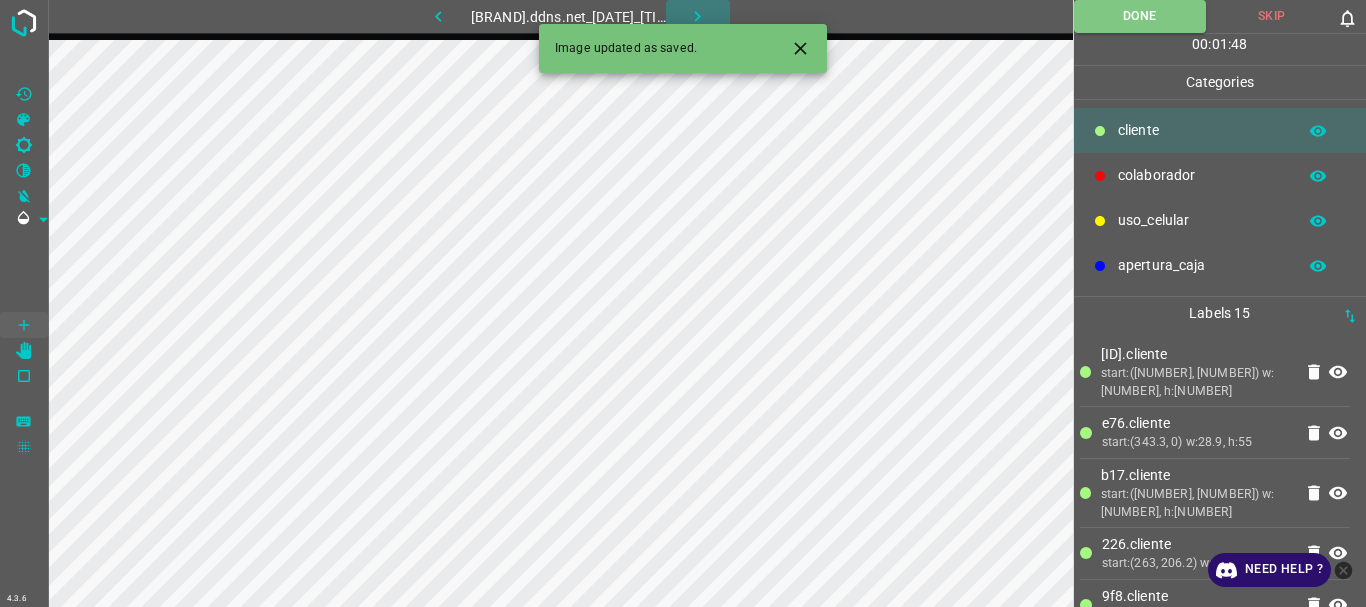 click at bounding box center (697, 16) 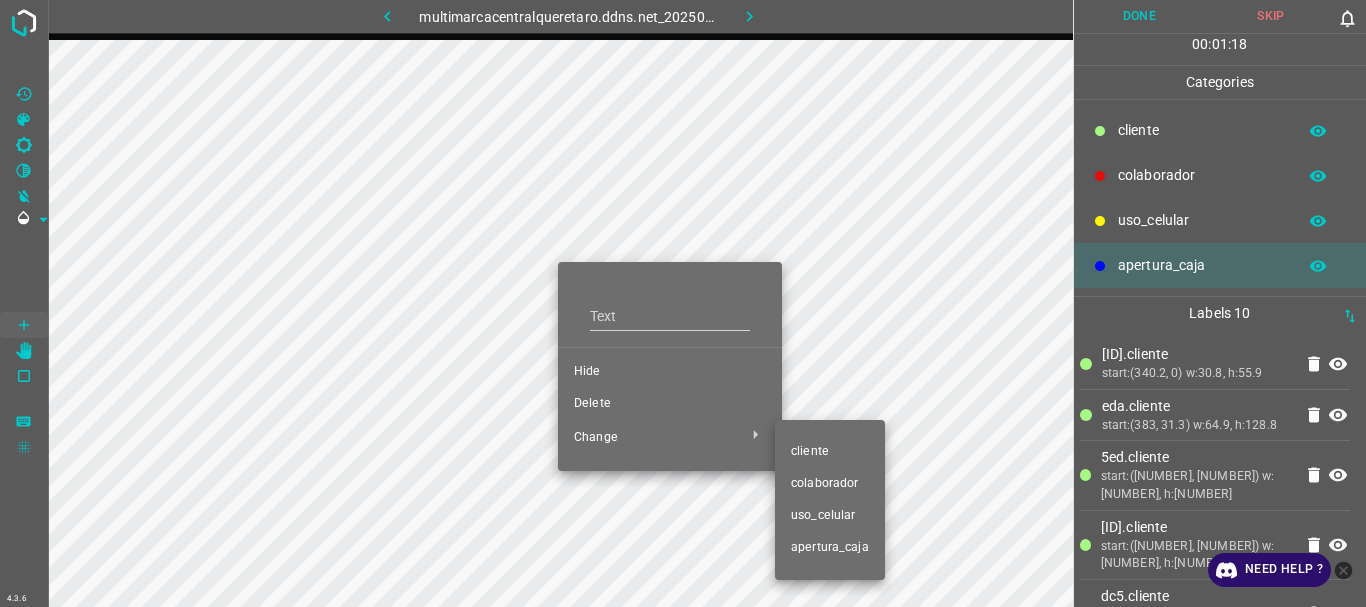 click on "uso_celular" at bounding box center (670, 372) 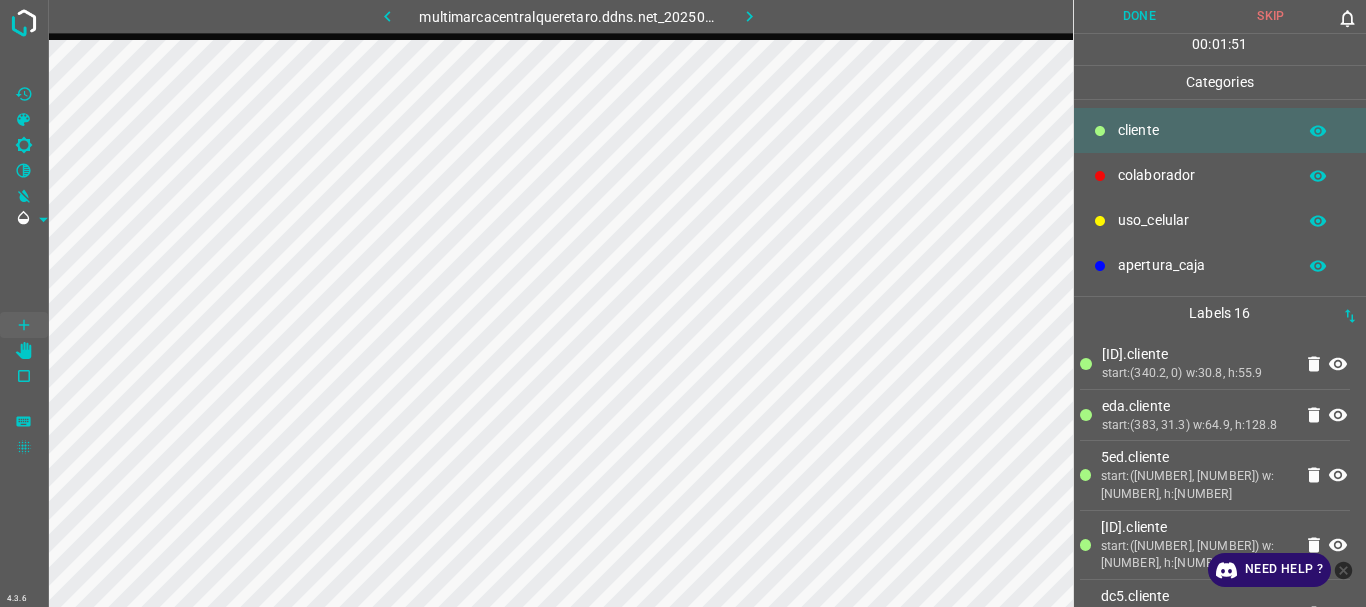 click on "Done" at bounding box center (1140, 16) 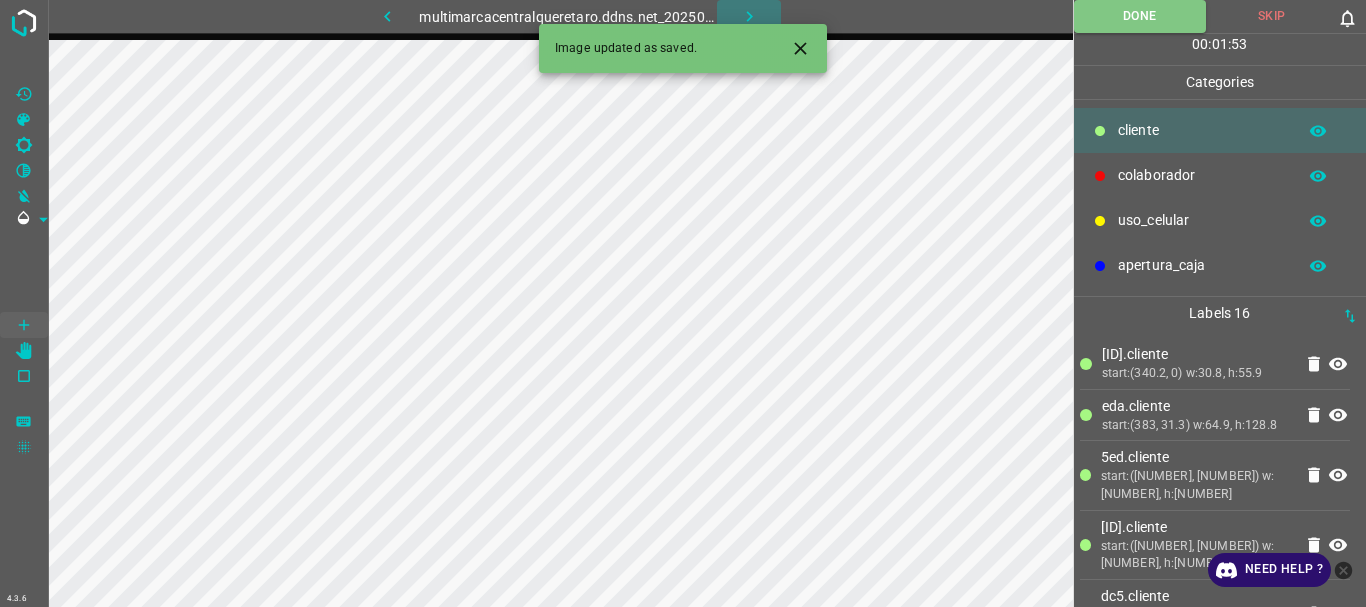 click at bounding box center [749, 16] 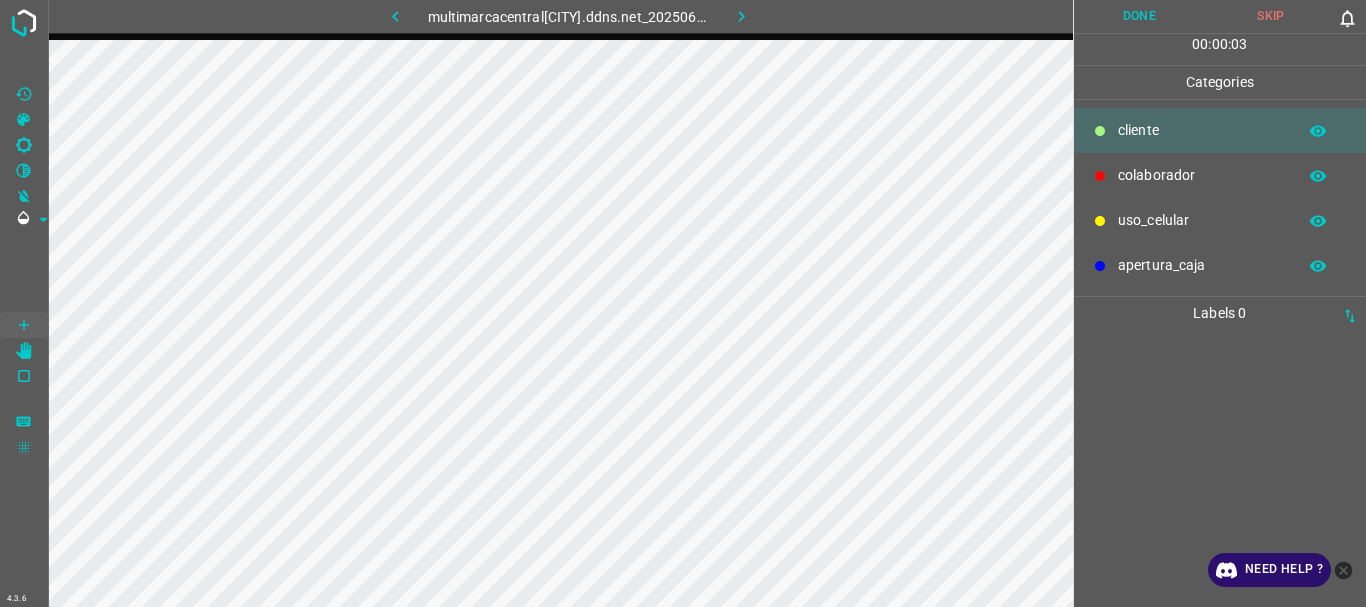 click on "colaborador" at bounding box center [1202, 130] 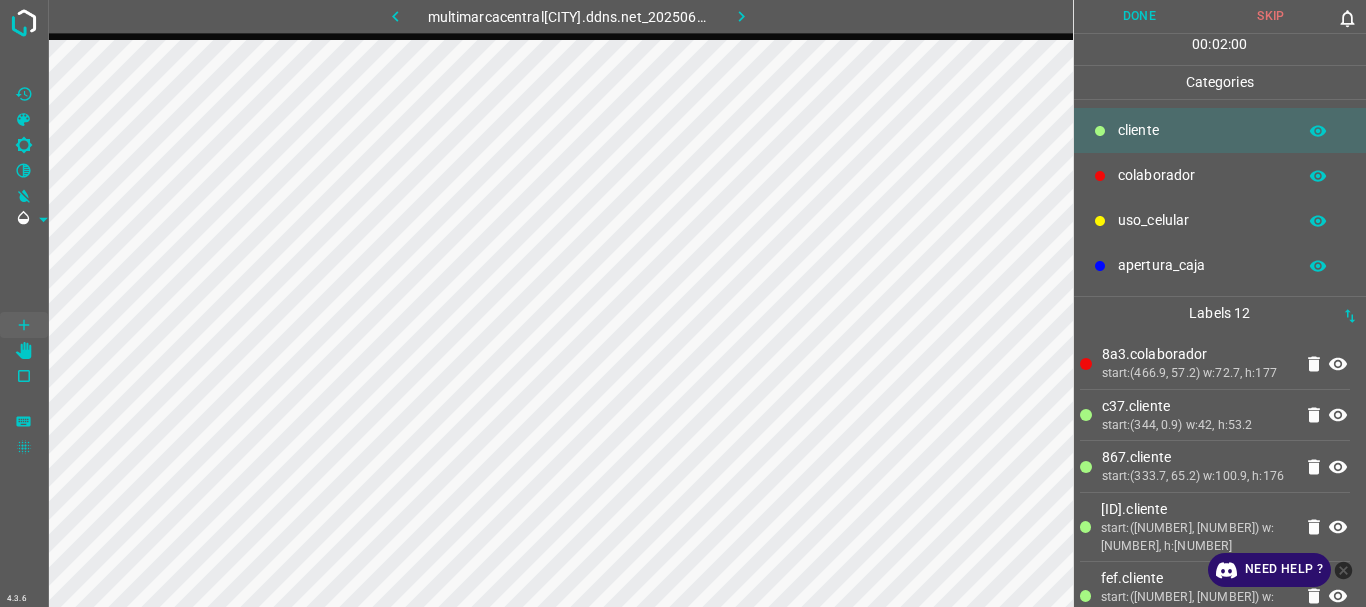 click on "Done" at bounding box center [1140, 16] 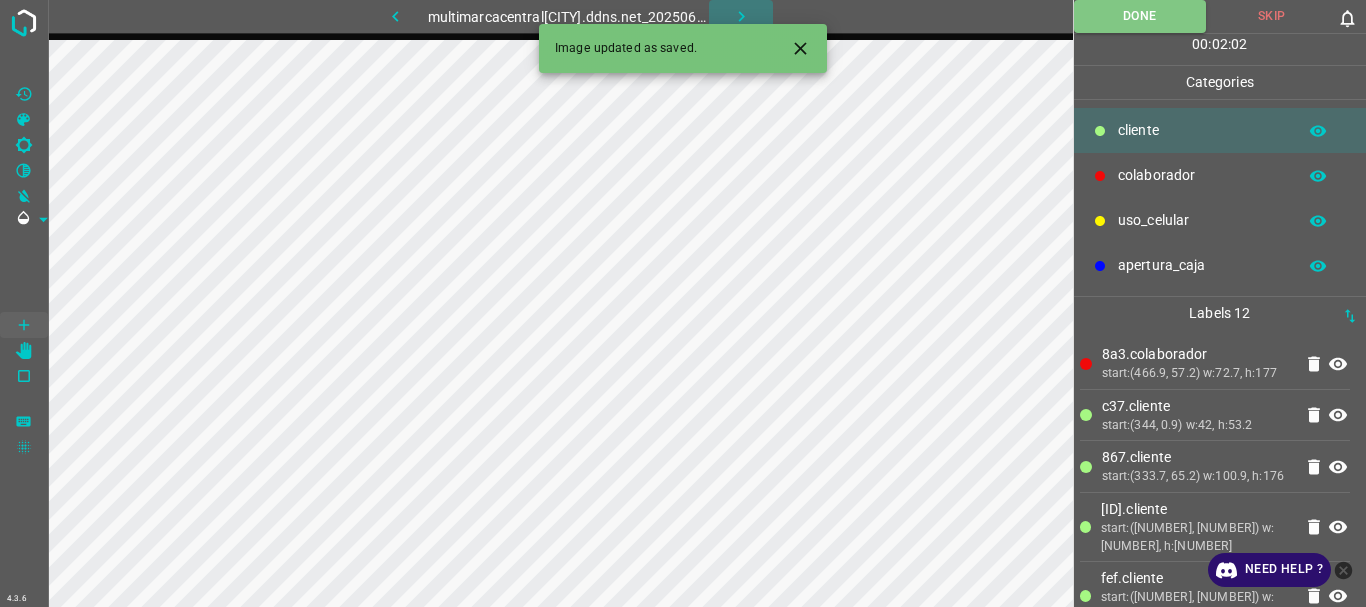 click at bounding box center [741, 16] 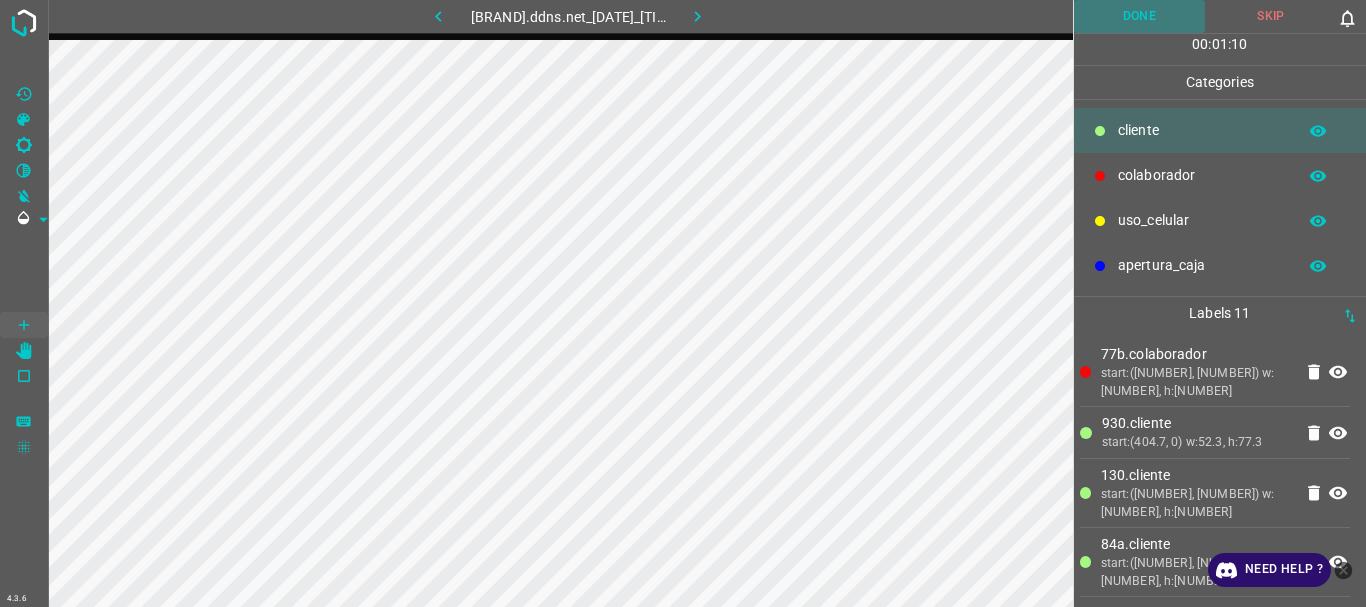 click on "Done" at bounding box center [1140, 16] 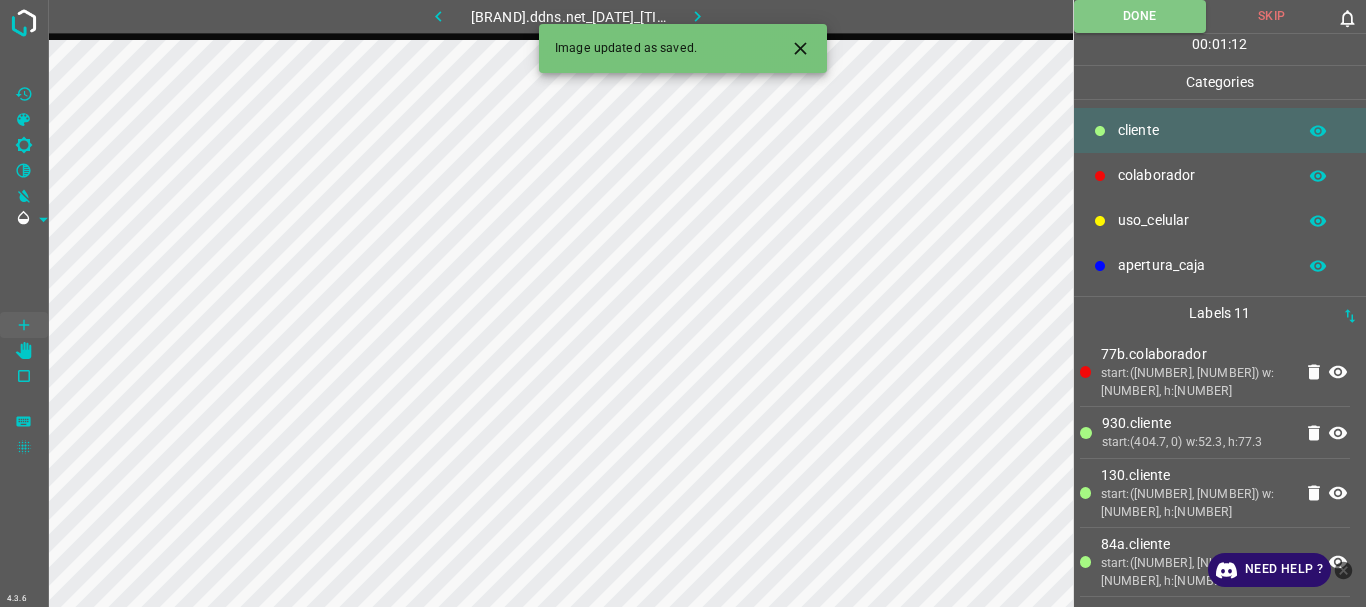 click at bounding box center [697, 16] 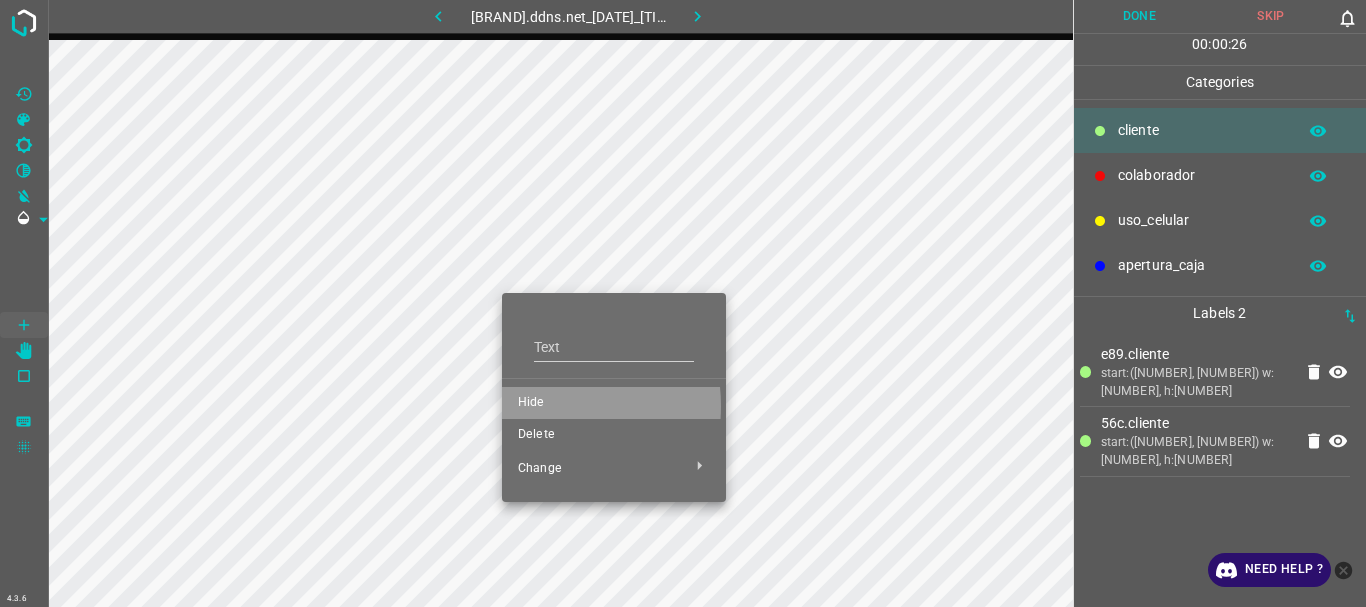 click on "Hide" at bounding box center [614, 403] 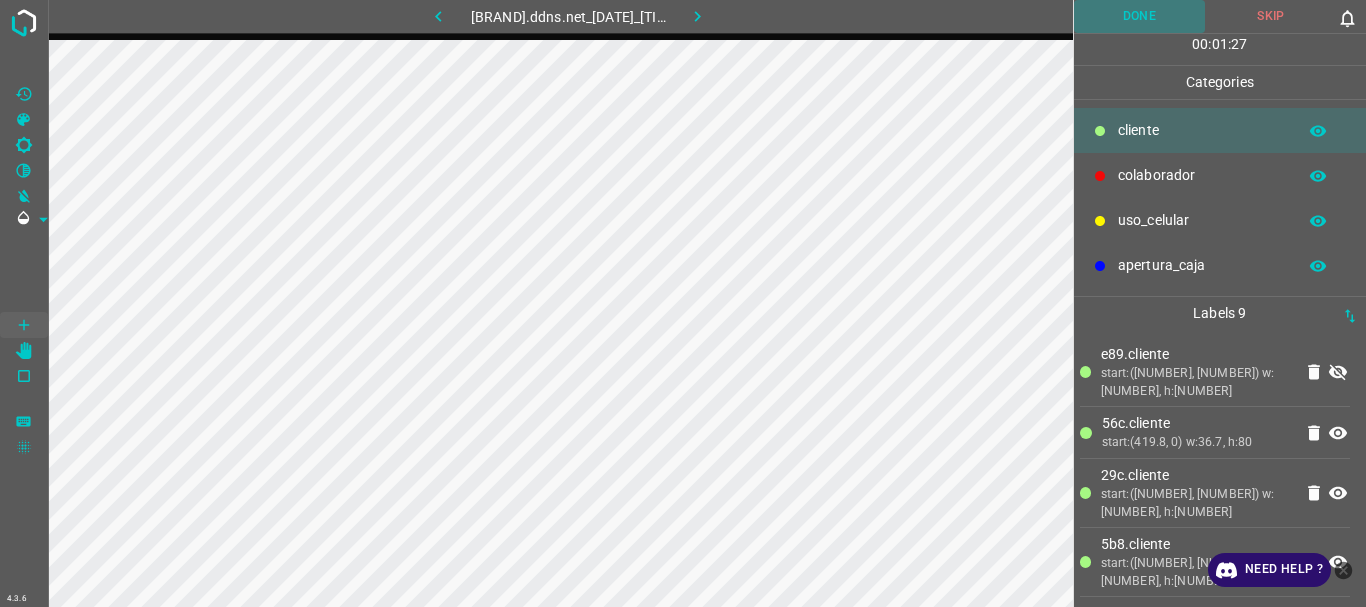 click on "Done" at bounding box center [1140, 16] 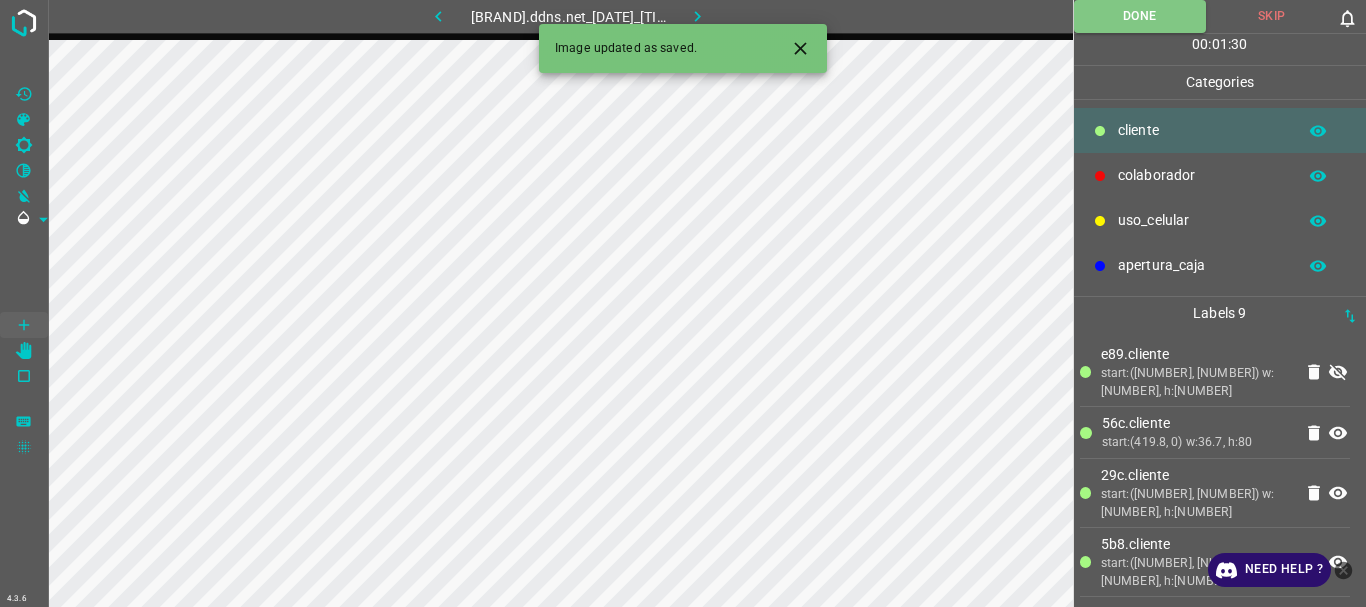 click at bounding box center (697, 16) 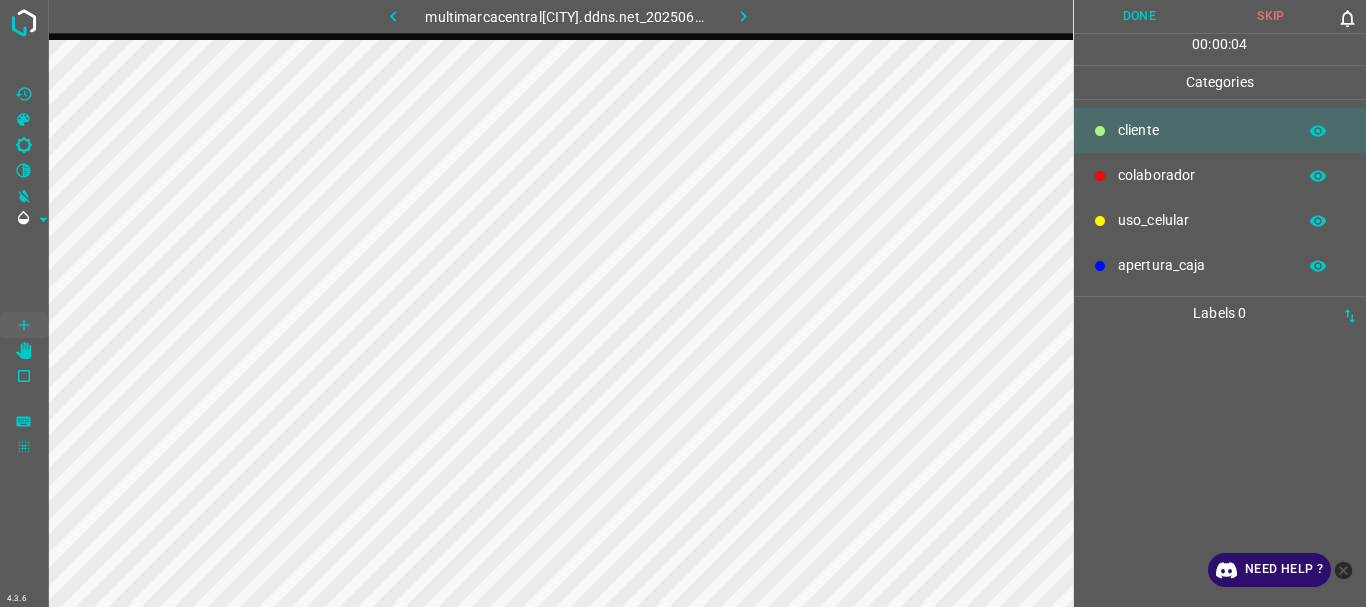 click on "colaborador" at bounding box center (1220, 175) 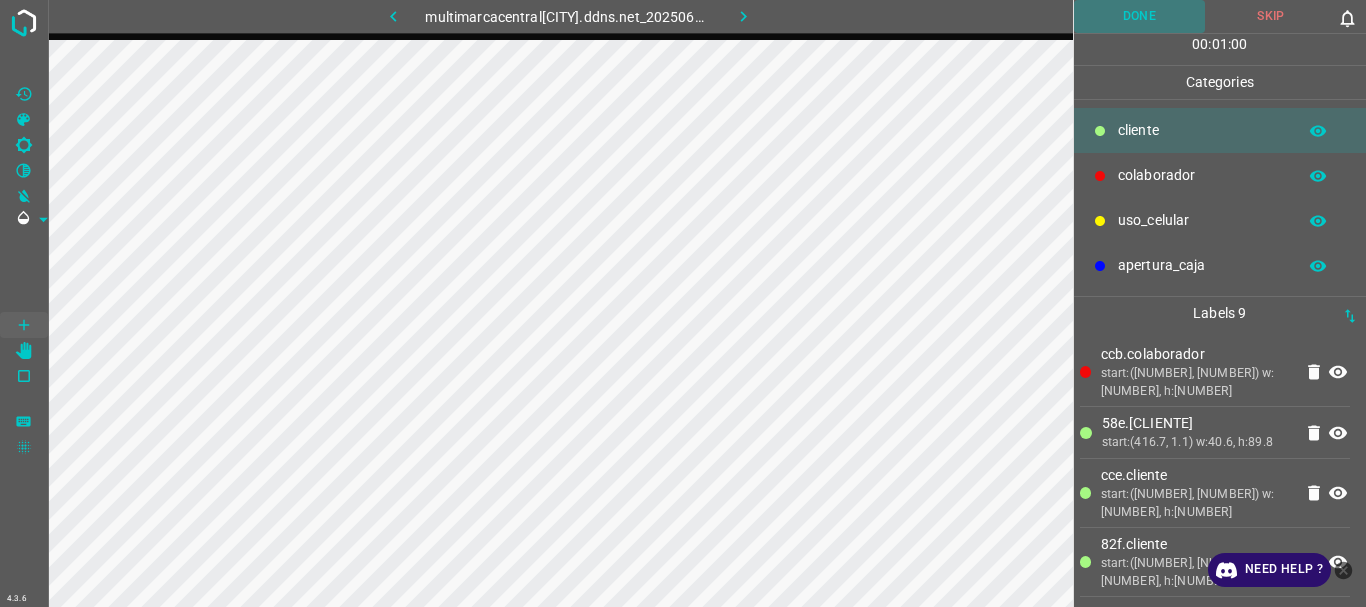 click on "Done" at bounding box center [1140, 16] 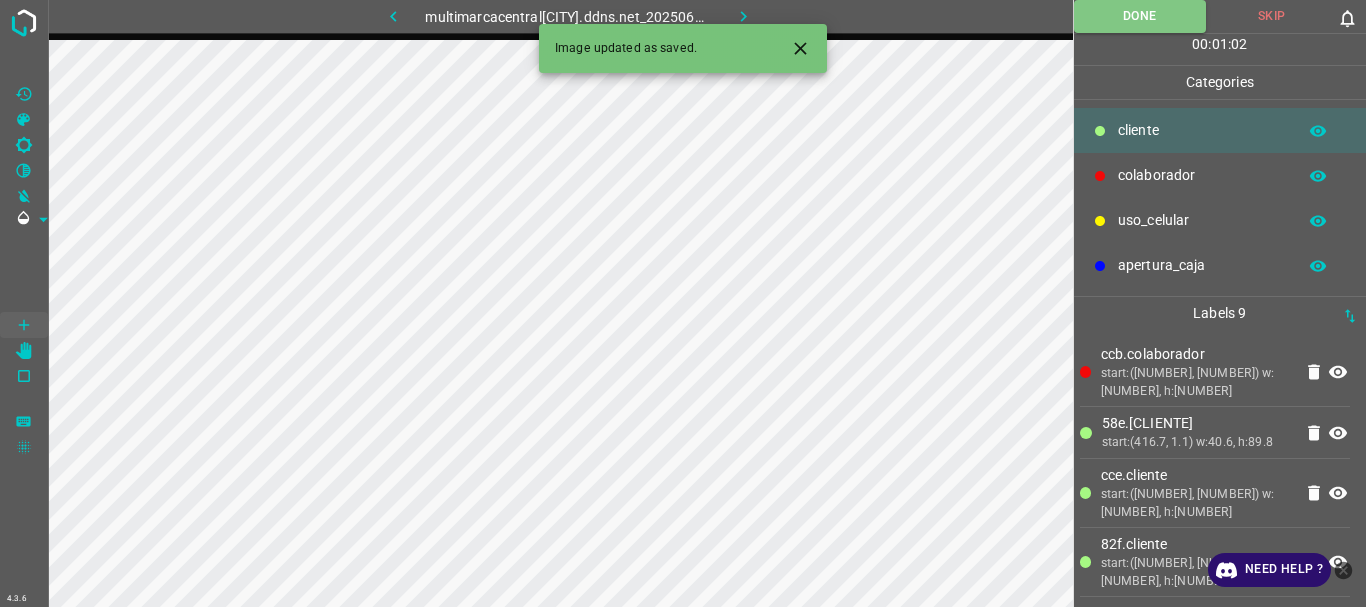 click at bounding box center [743, 16] 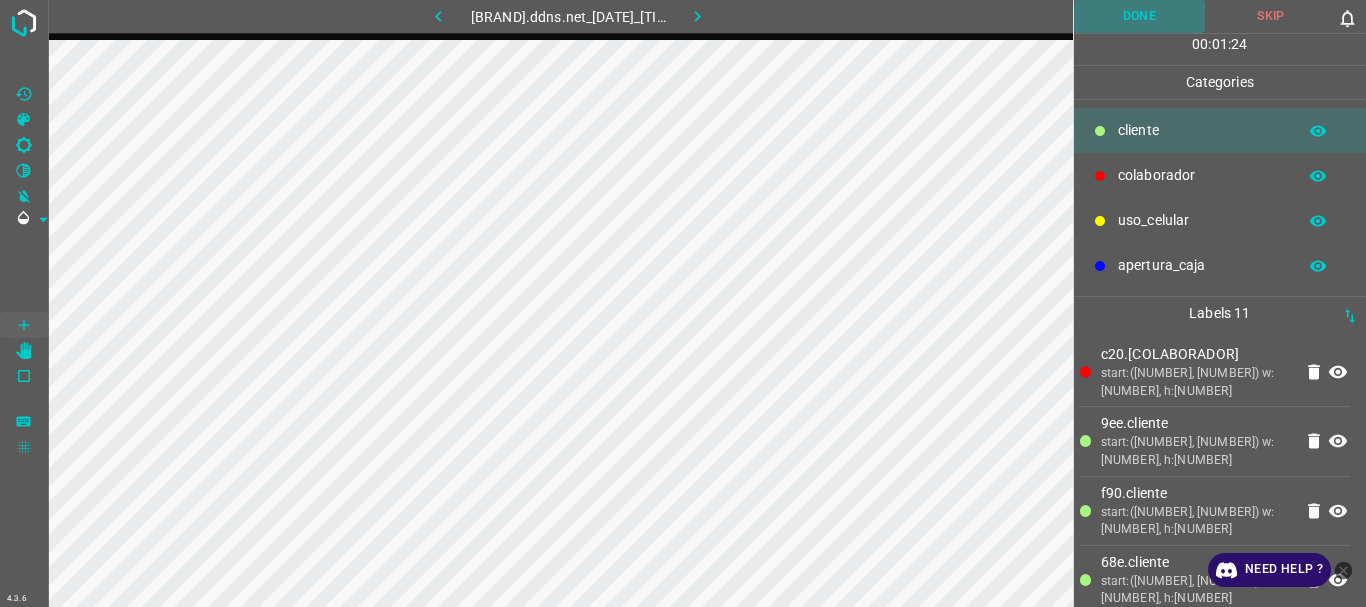 click on "Done" at bounding box center [1140, 16] 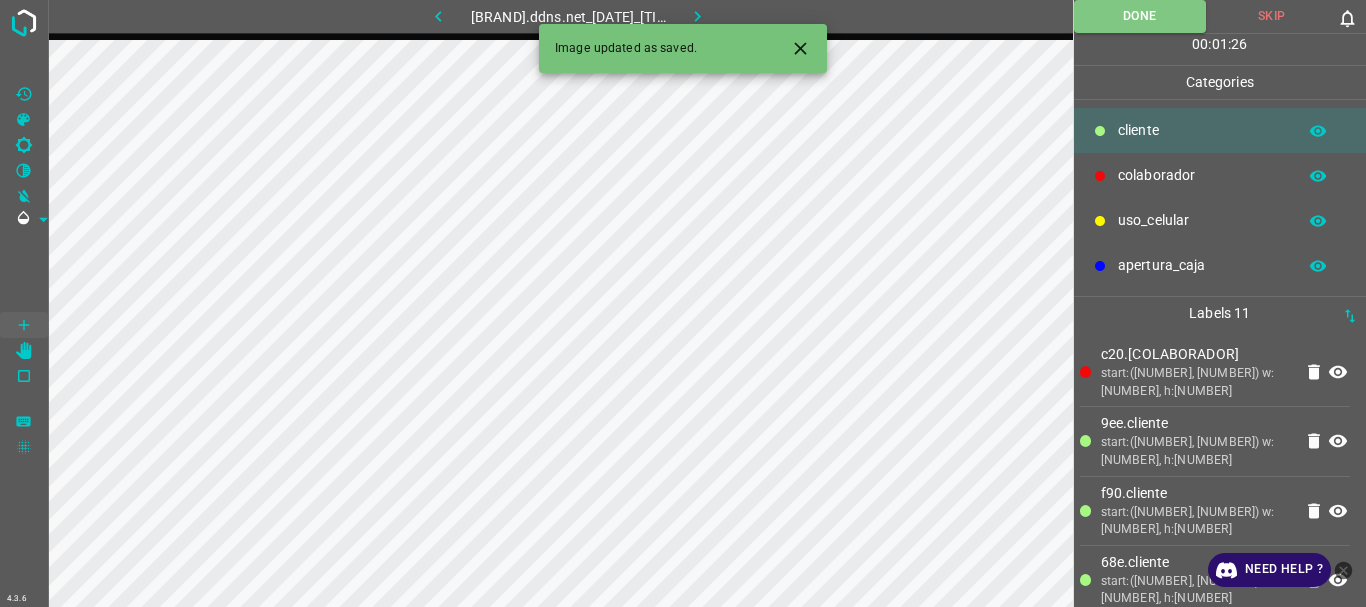 click at bounding box center [697, 16] 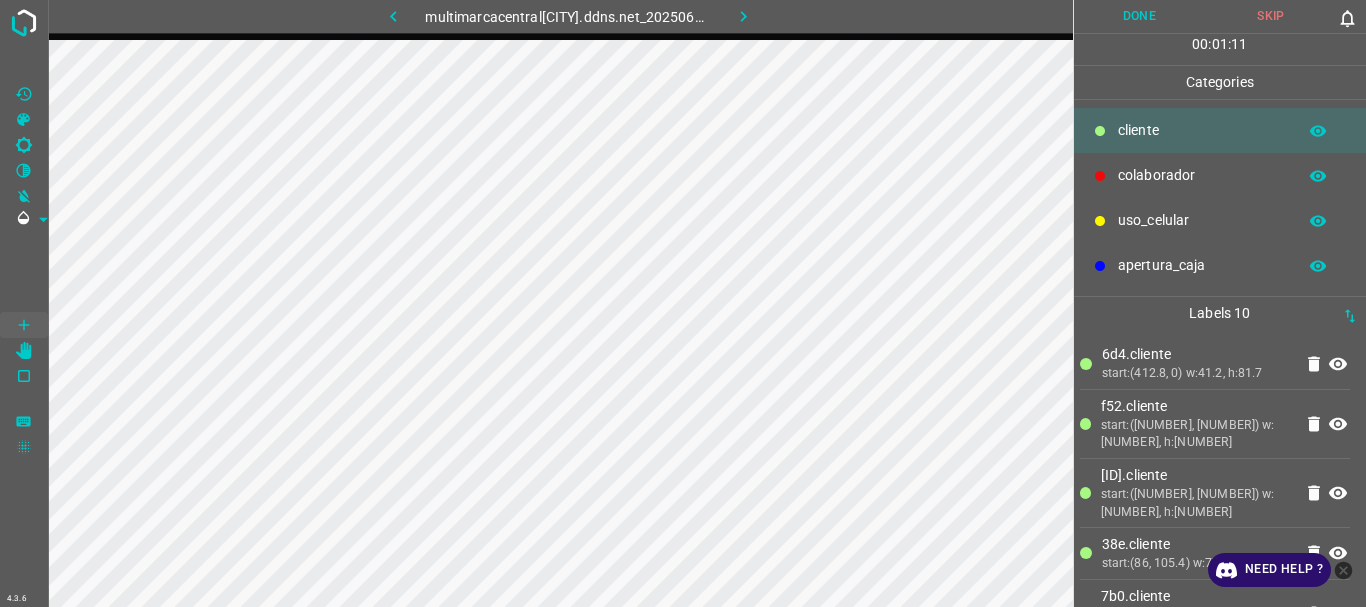 click on "Done" at bounding box center (1140, 16) 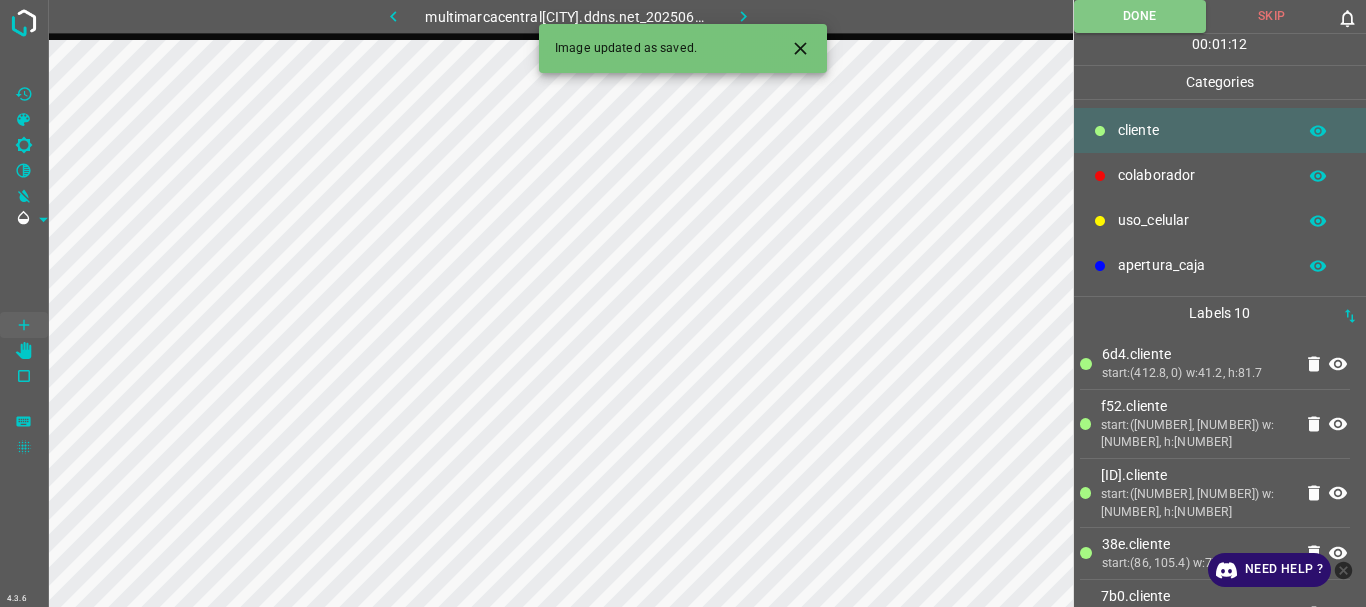 click at bounding box center (743, 16) 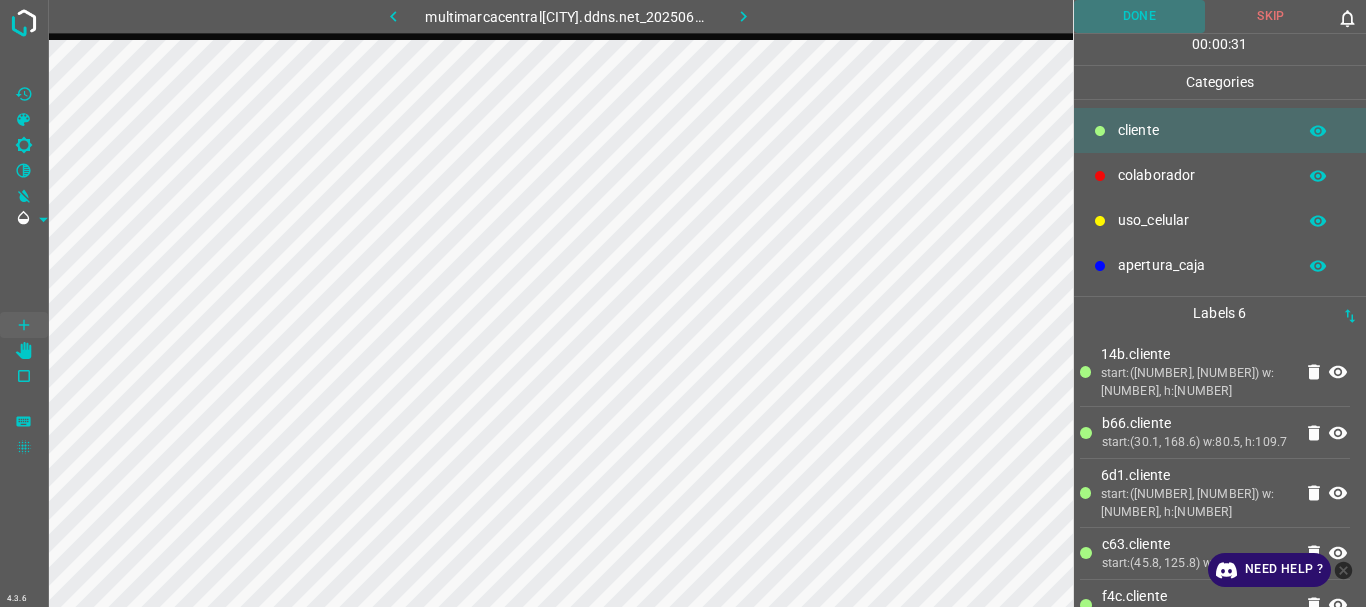 click on "Done" at bounding box center [1140, 16] 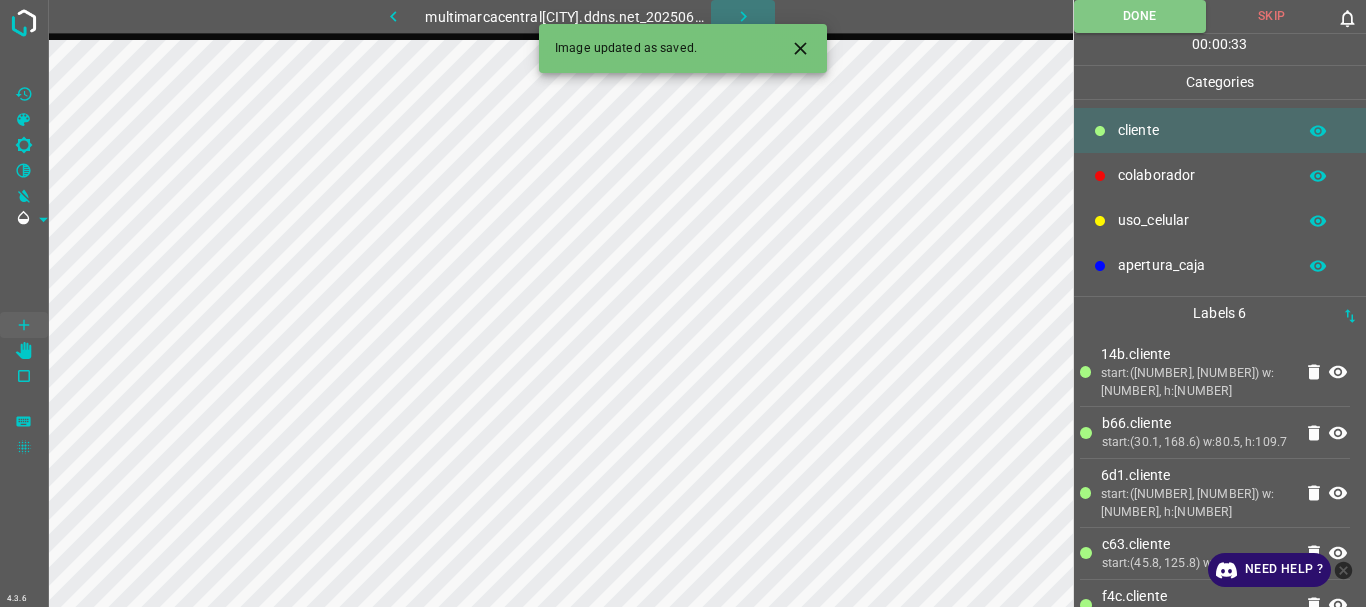 click at bounding box center (743, 16) 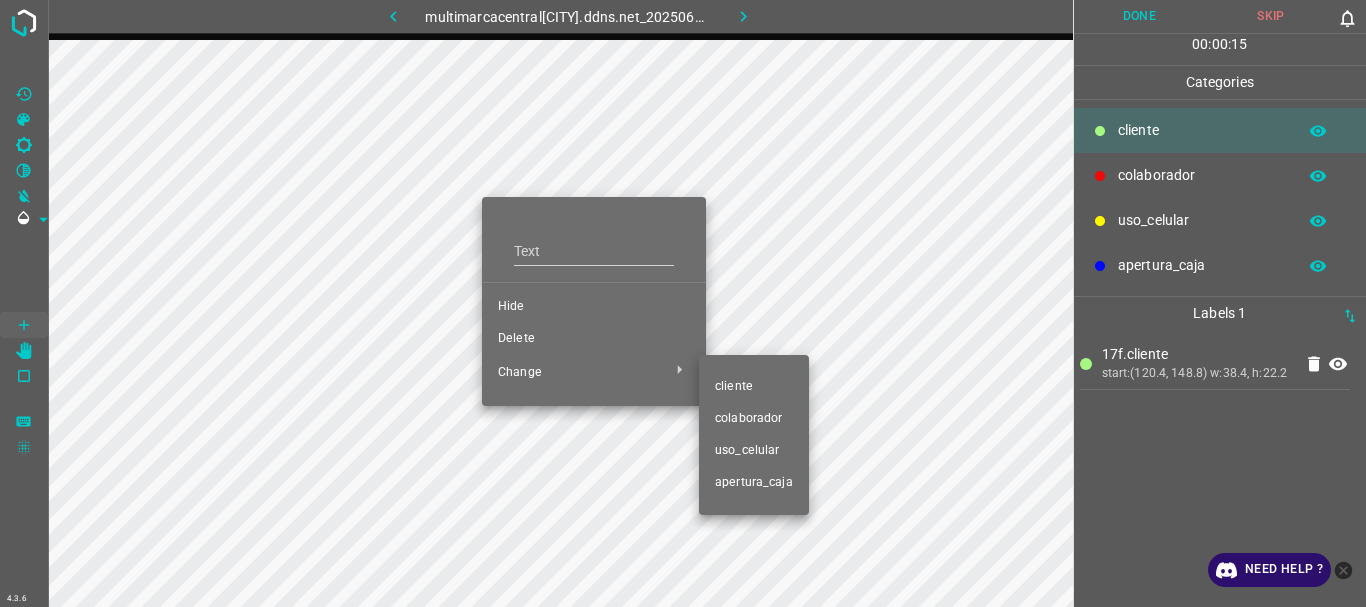 click on "uso_celular" at bounding box center [594, 307] 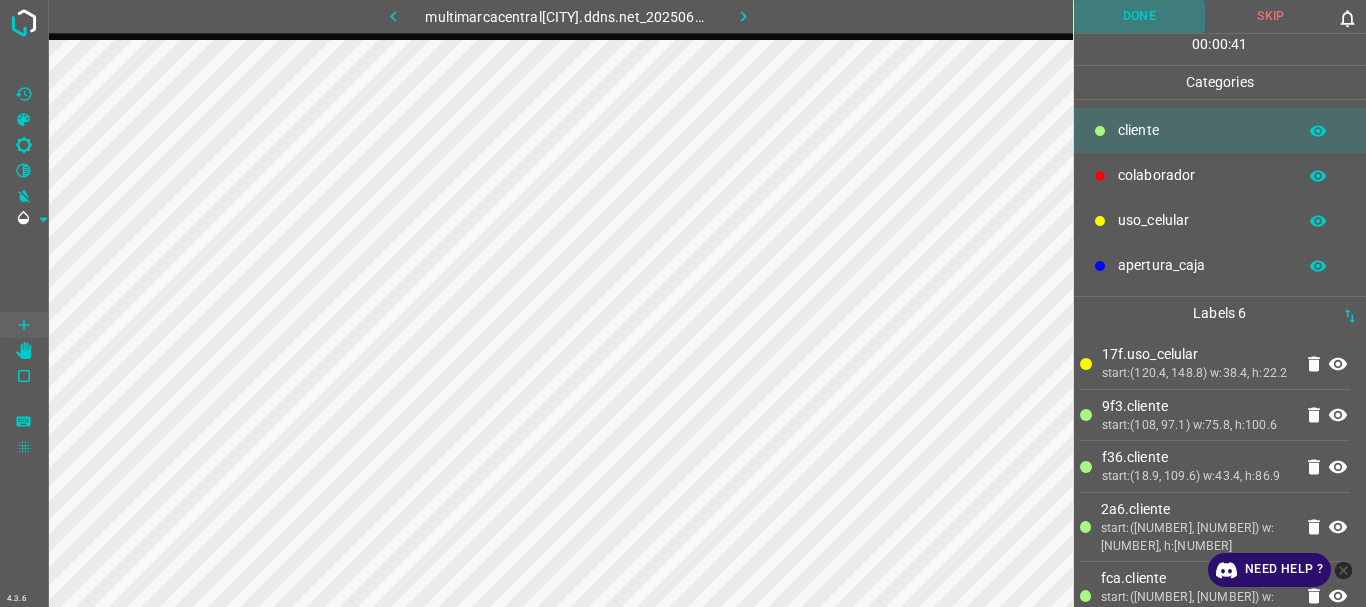 click on "Done" at bounding box center (1140, 16) 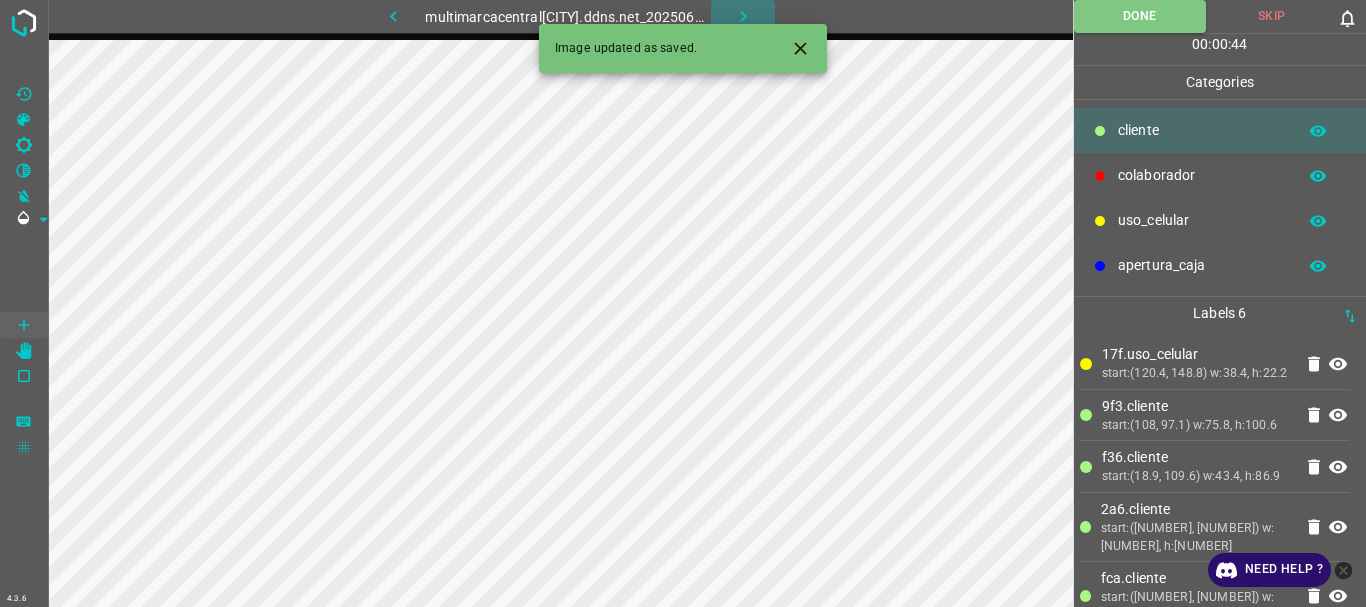 click at bounding box center (743, 16) 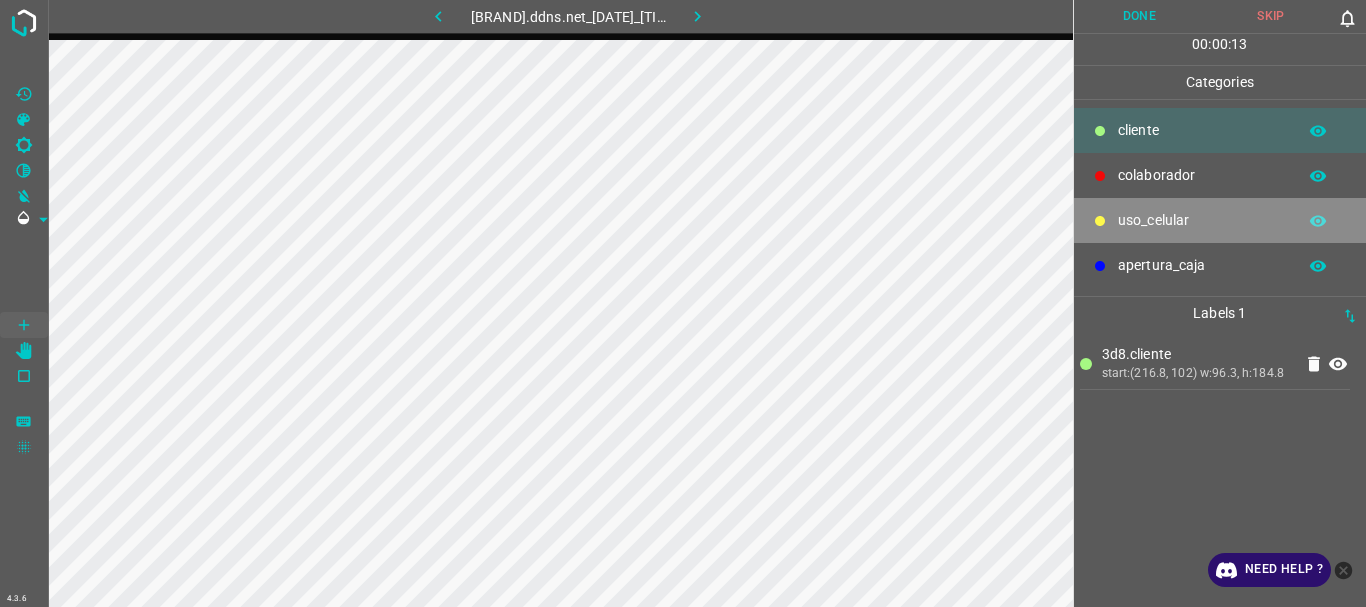 click on "uso_celular" at bounding box center [1202, 130] 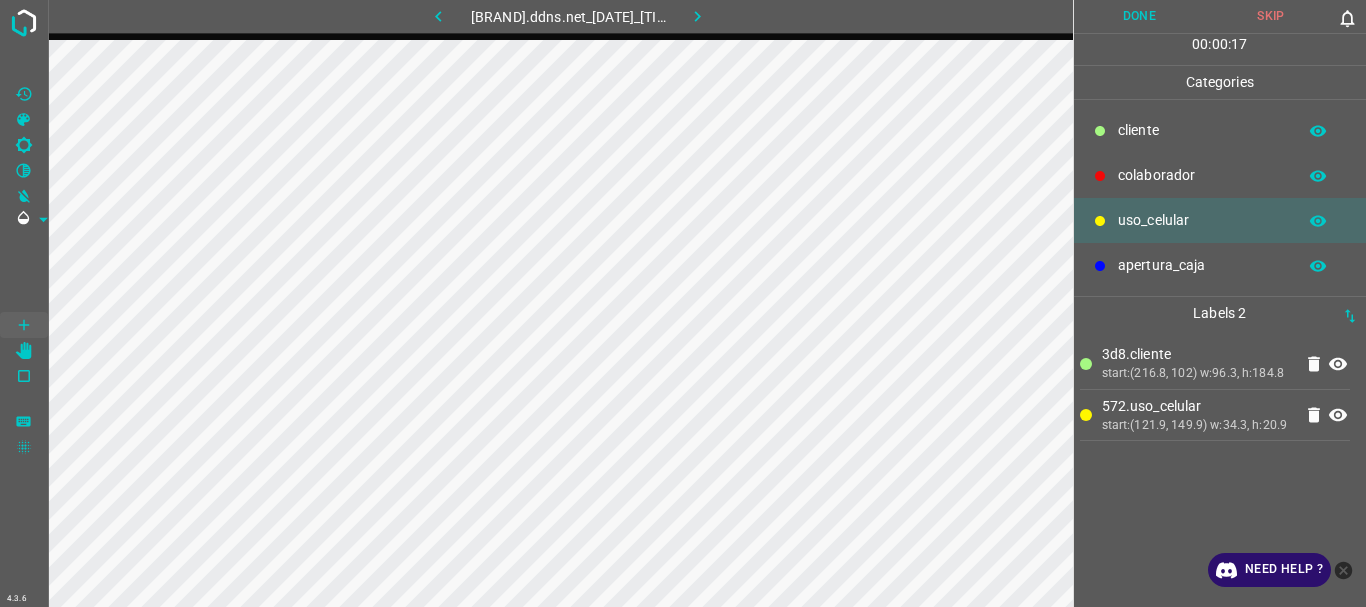 click on "​​cliente" at bounding box center (1220, 130) 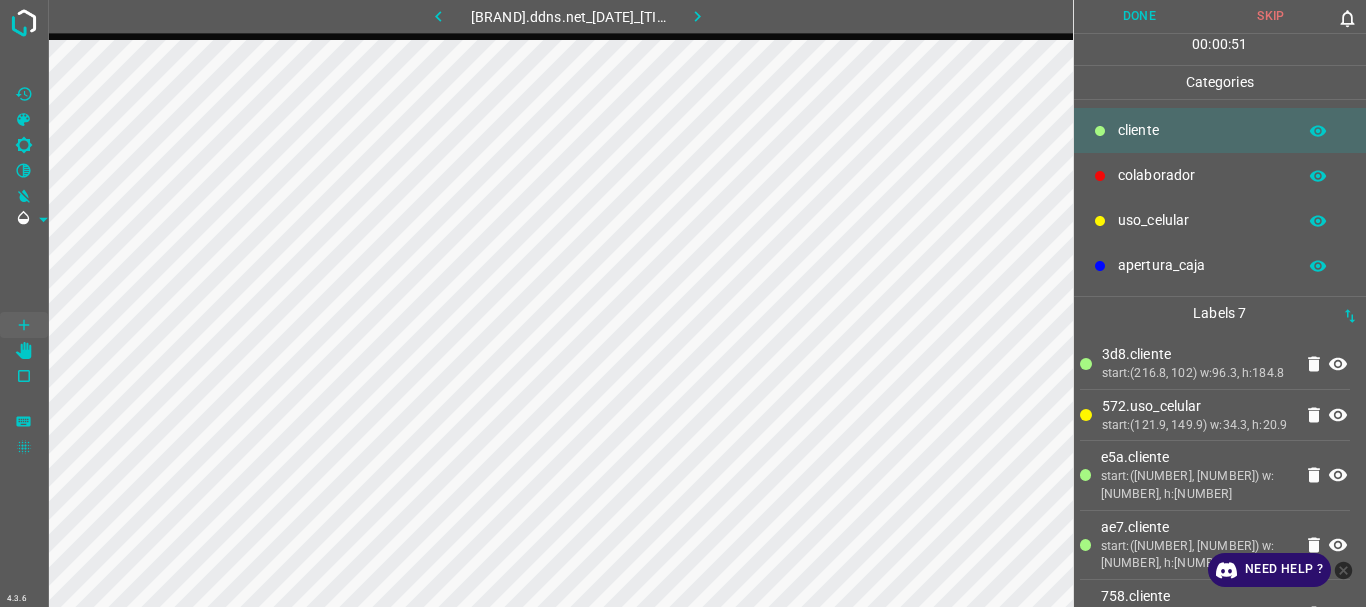 click on "Done" at bounding box center [1140, 16] 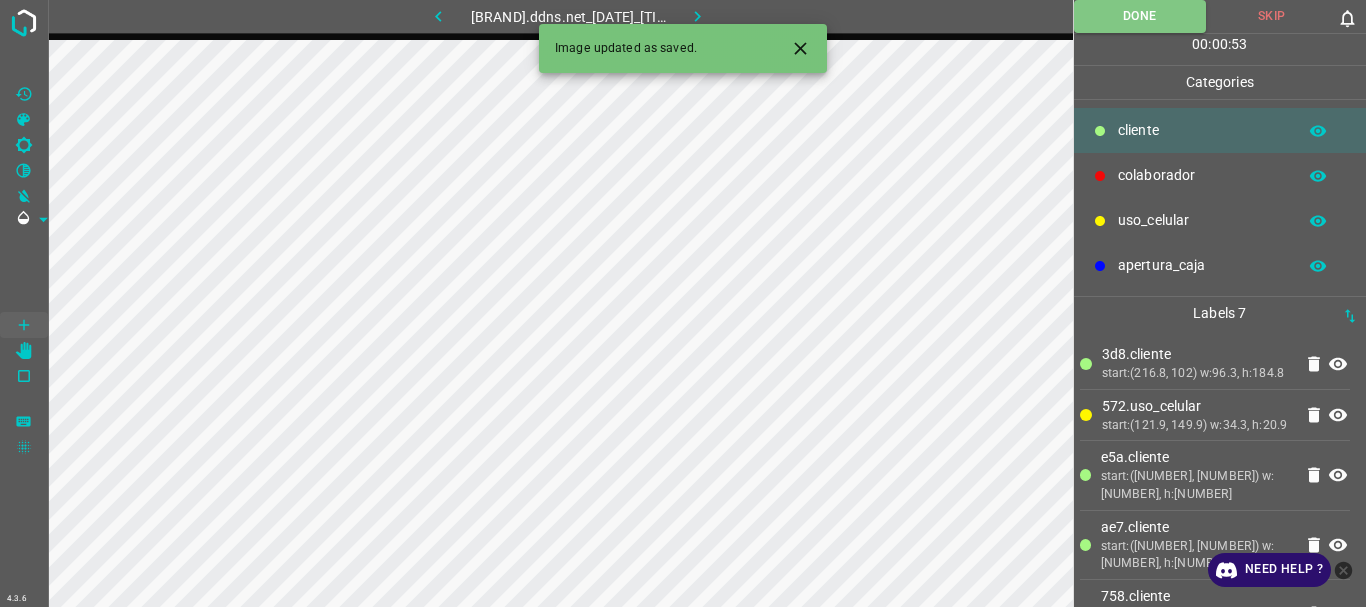 click at bounding box center (697, 16) 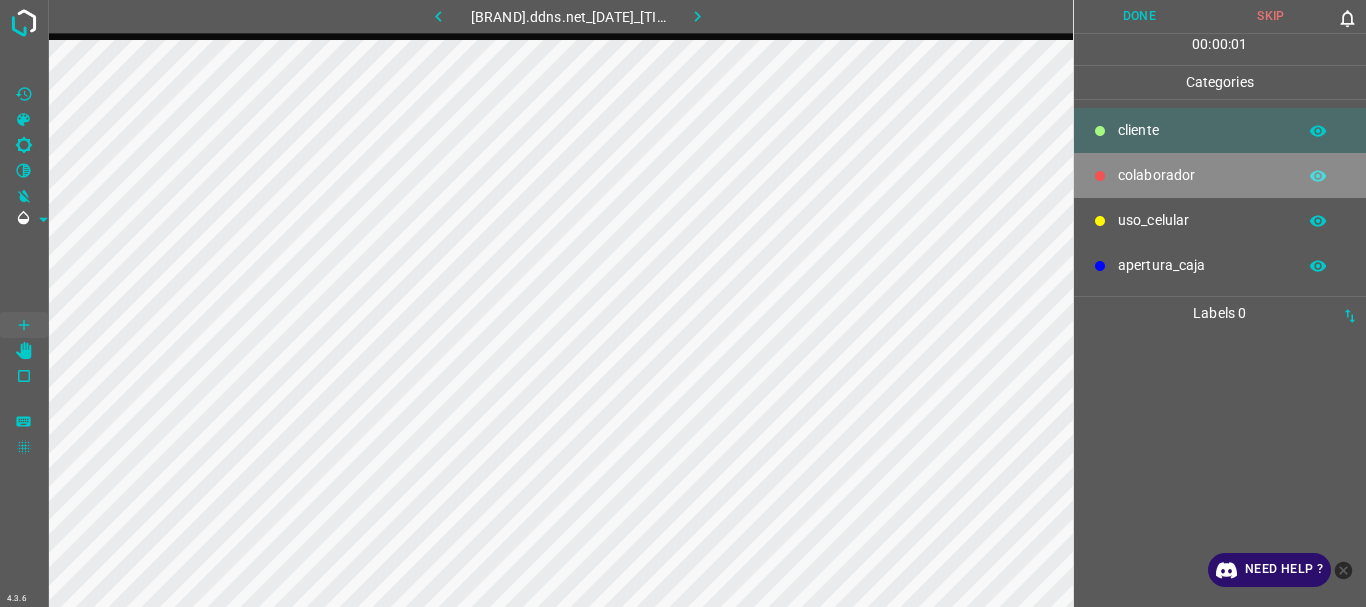 click on "colaborador" at bounding box center (1202, 130) 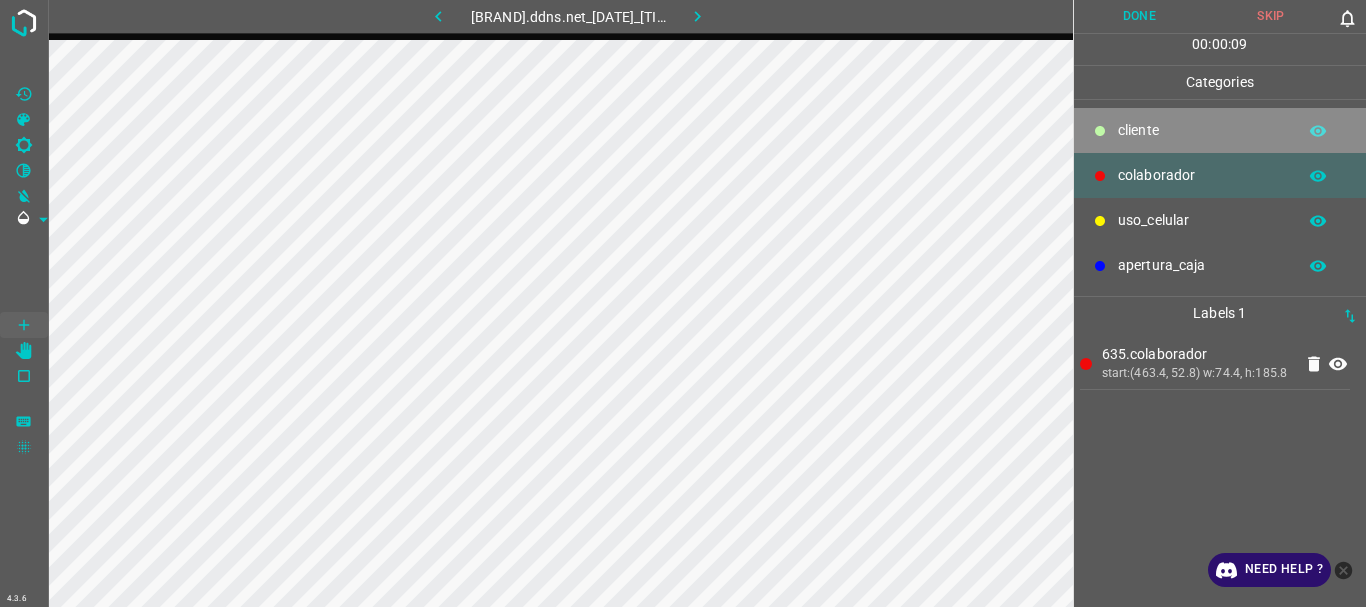 click on "​​cliente" at bounding box center (1202, 130) 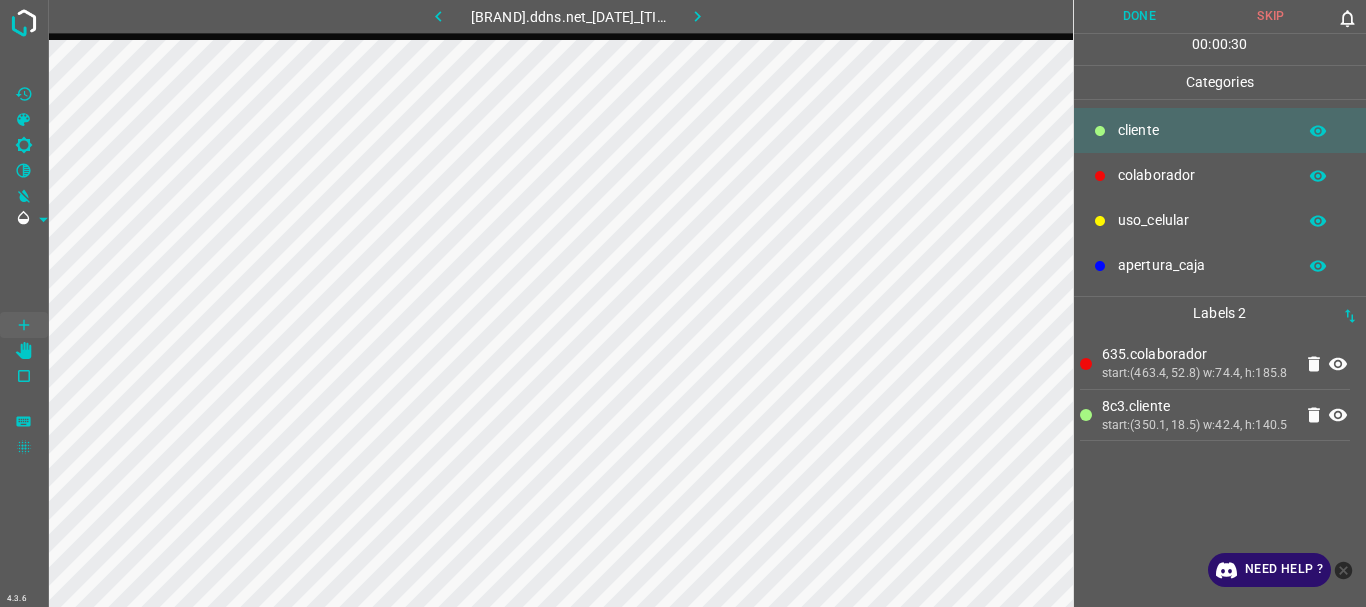 click on "uso_celular" at bounding box center [1202, 130] 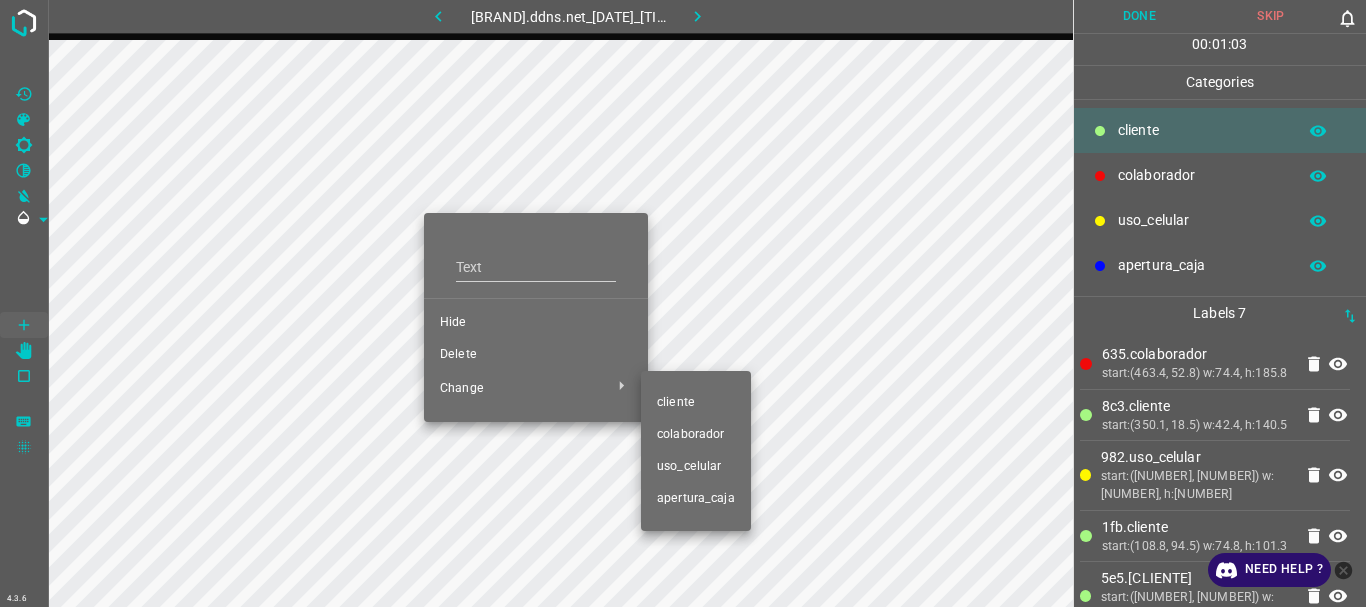 click at bounding box center (683, 303) 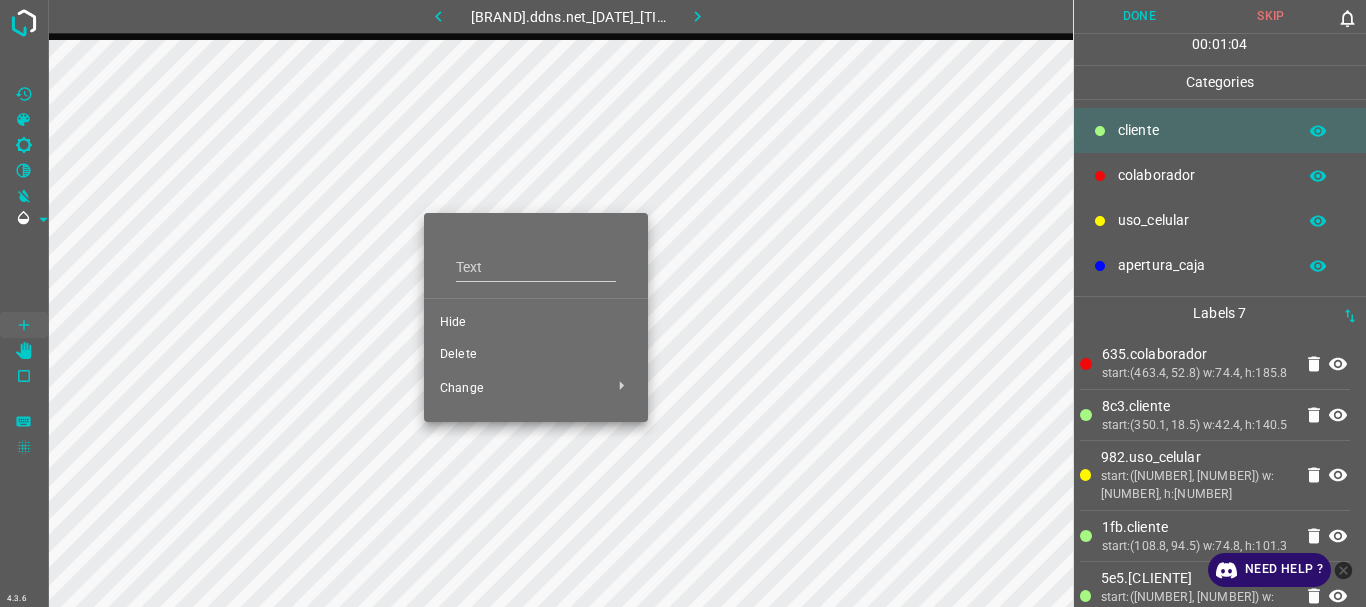 click on "Delete" at bounding box center [536, 323] 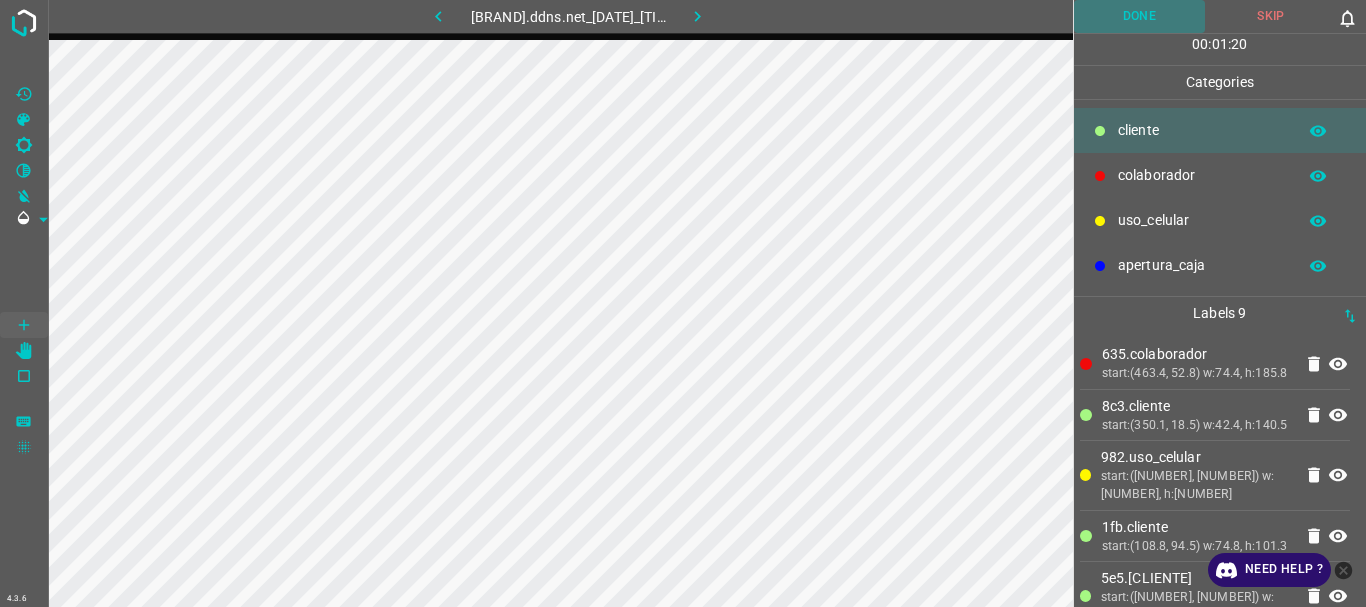 click on "Done" at bounding box center [1140, 16] 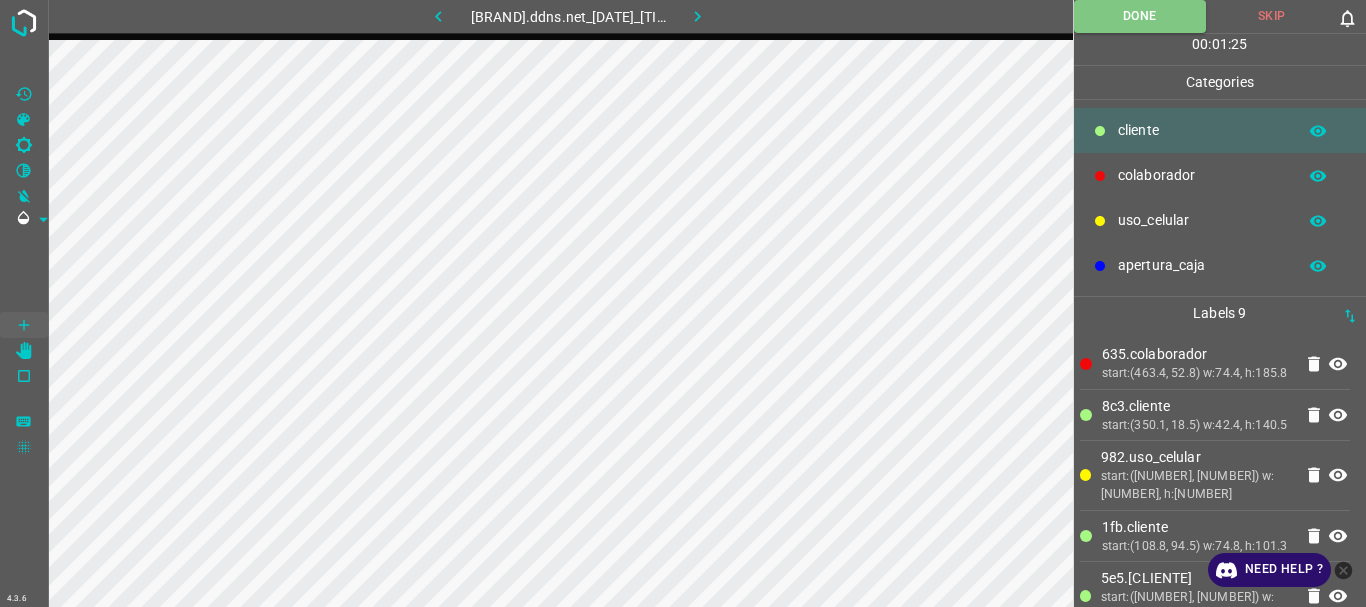 click at bounding box center (697, 16) 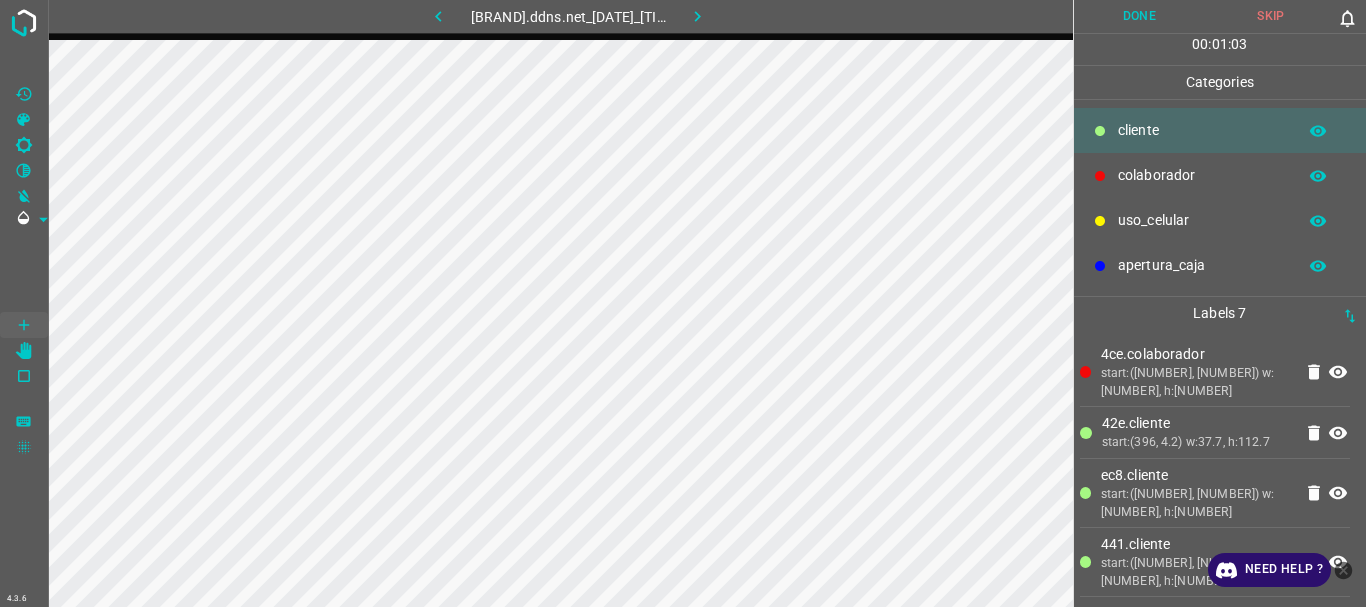 click on "Done" at bounding box center (1140, 16) 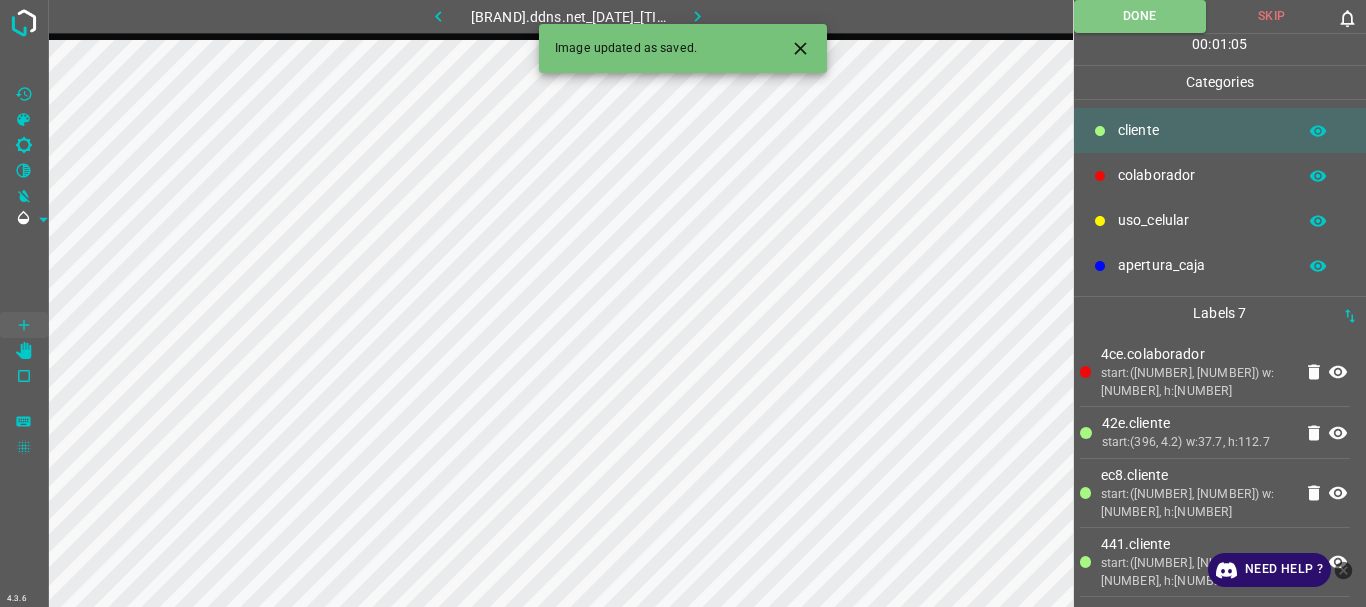 click at bounding box center (697, 16) 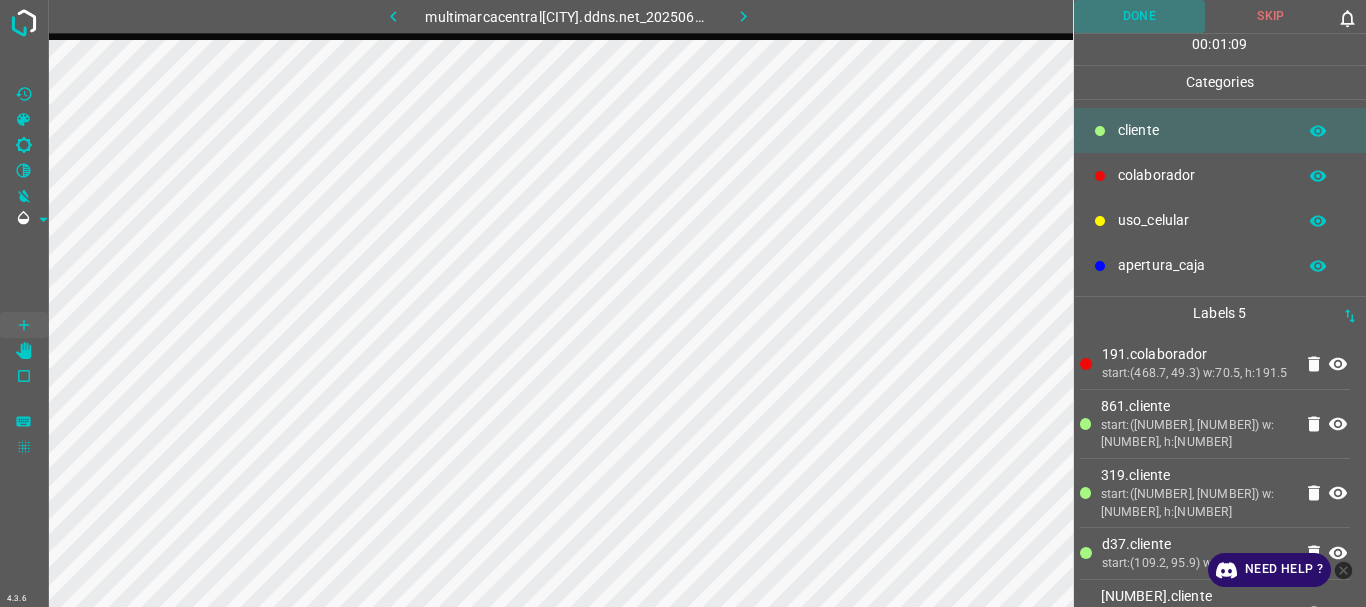 click on "Done" at bounding box center (1140, 16) 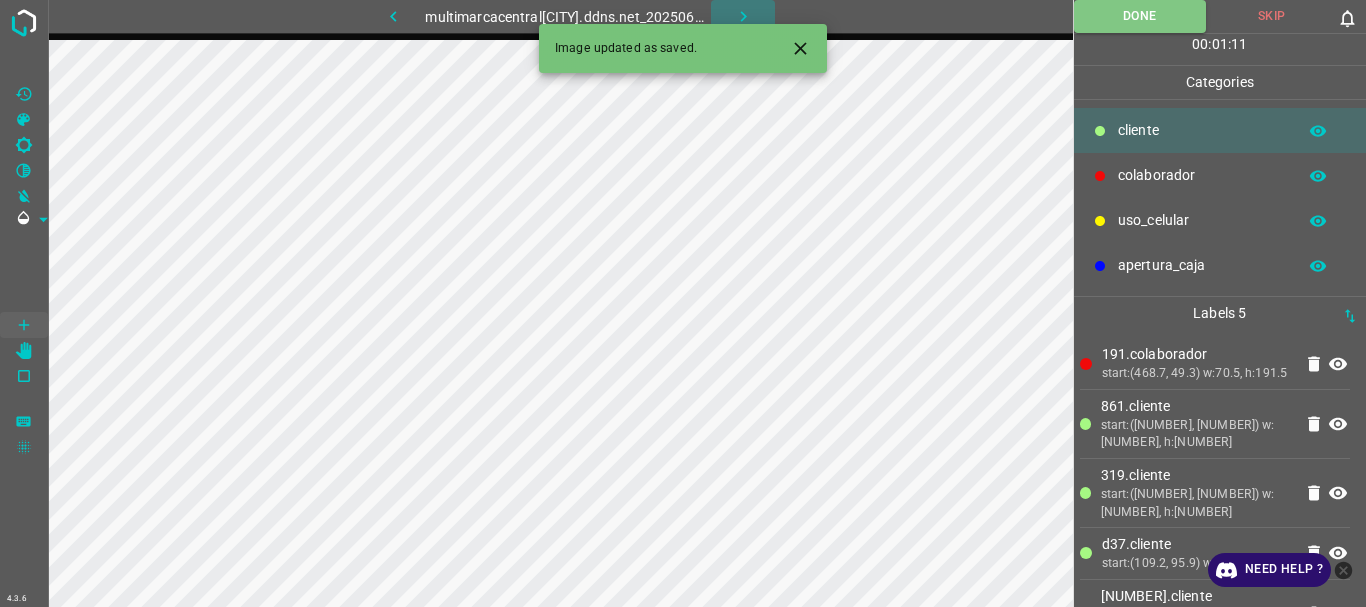 click at bounding box center (743, 16) 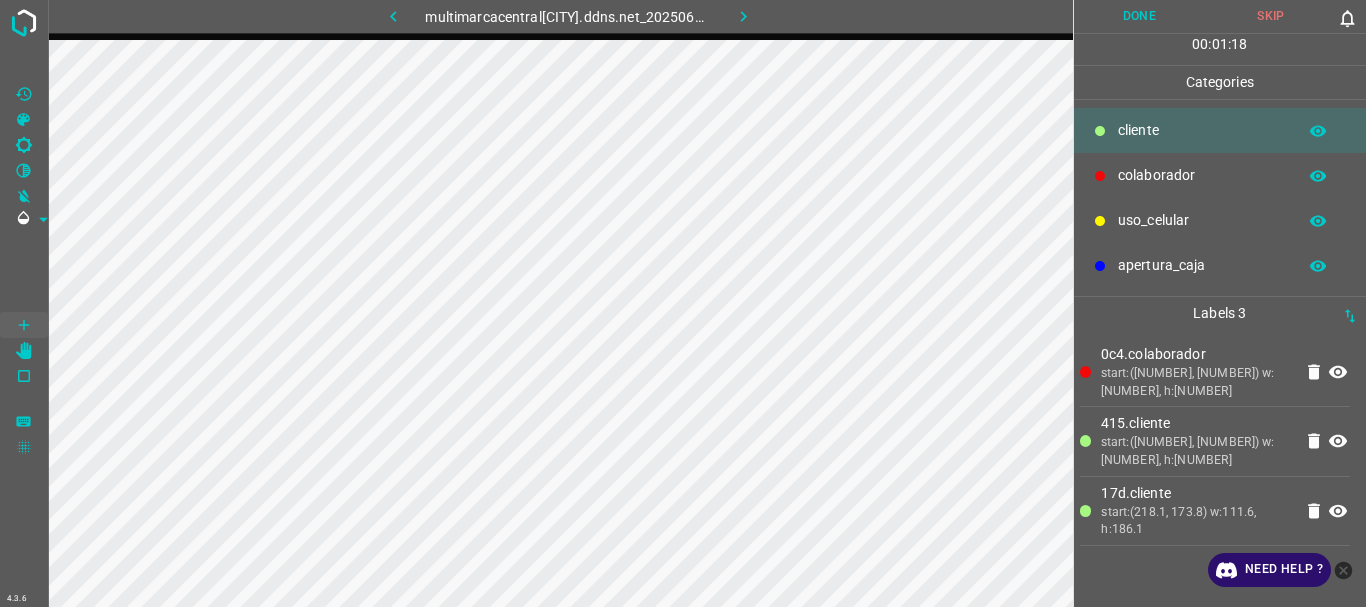 click on "uso_celular" at bounding box center [1202, 130] 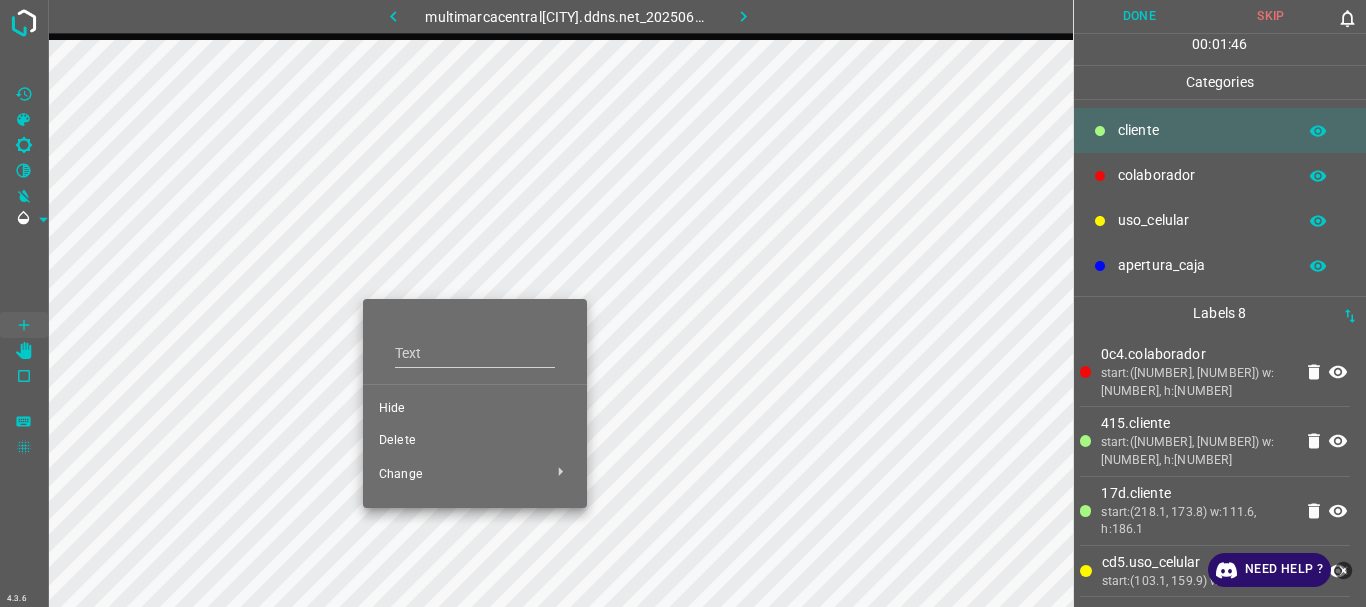 click on "Delete" at bounding box center (475, 409) 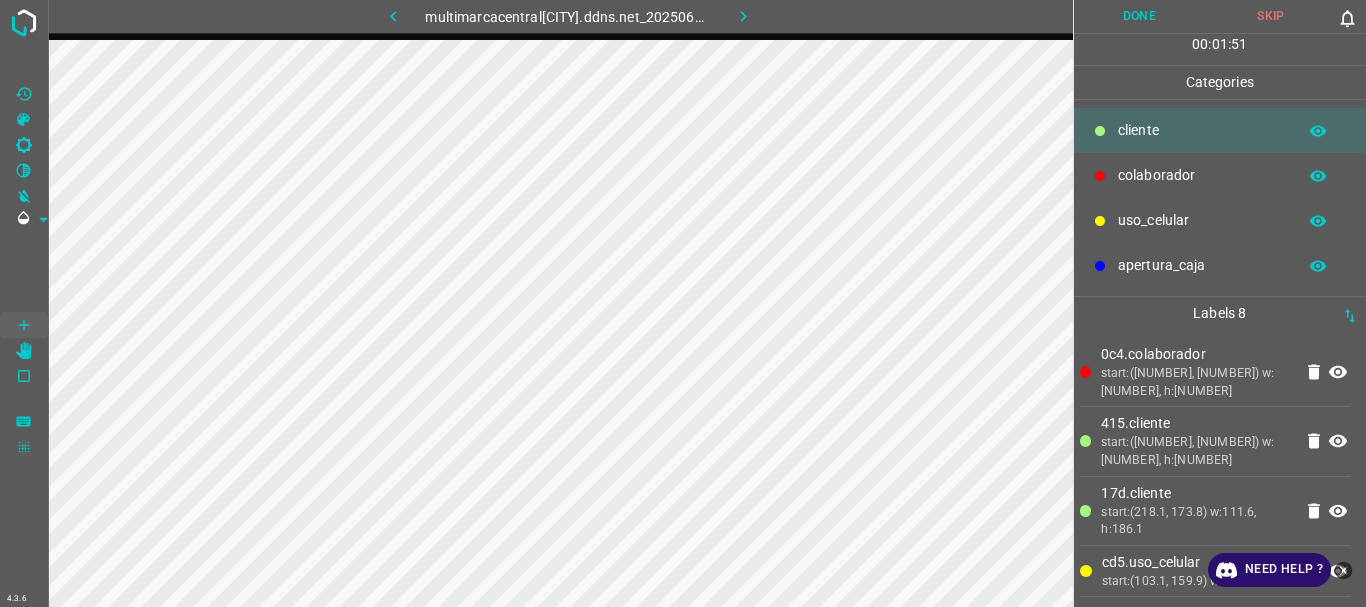 click on "Done" at bounding box center [1140, 16] 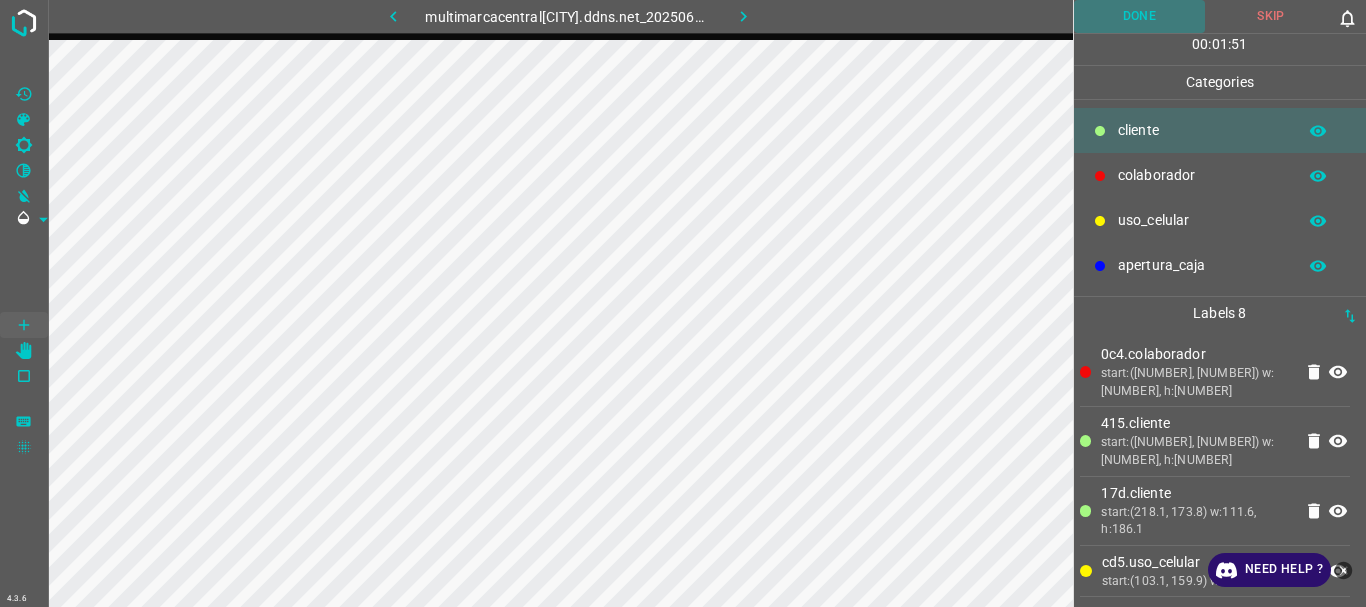 click on "Done" at bounding box center [1140, 16] 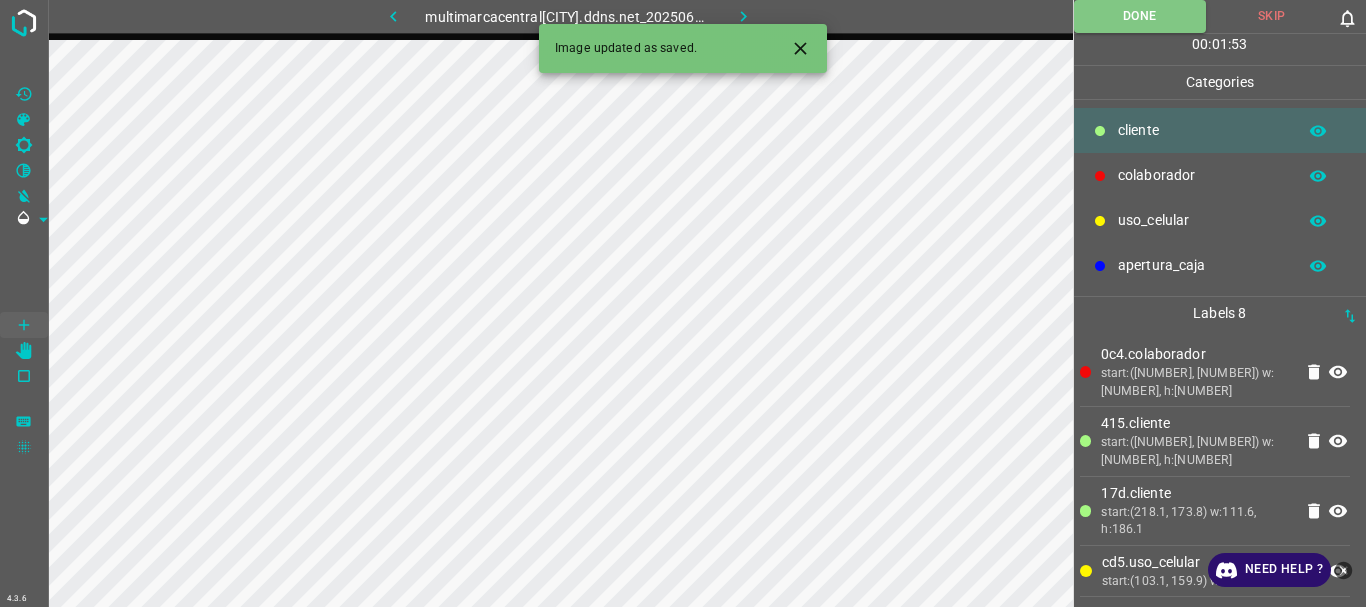 click at bounding box center [743, 16] 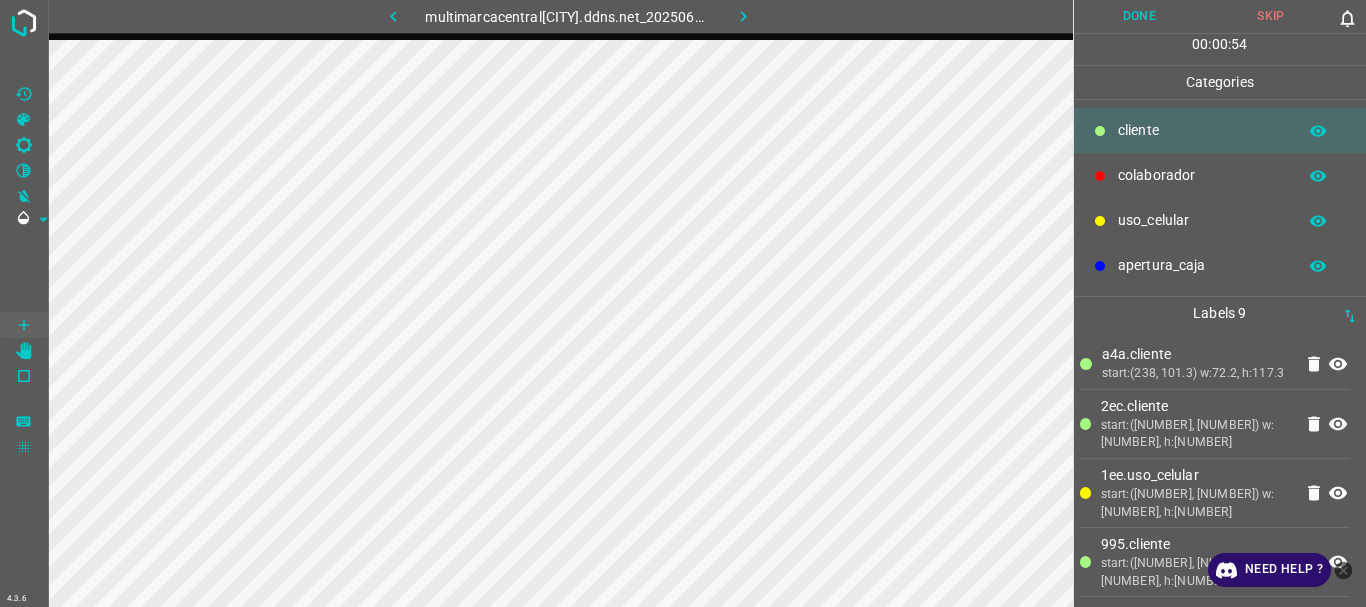 click on "Done" at bounding box center (1140, 16) 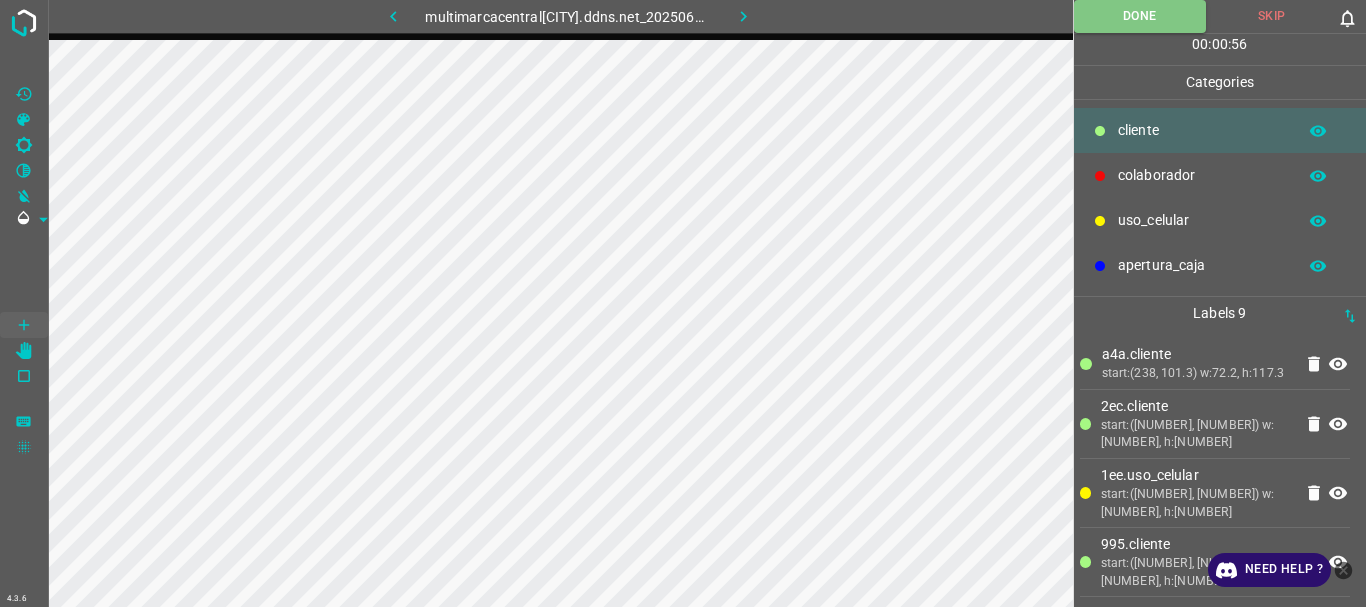 click at bounding box center [743, 16] 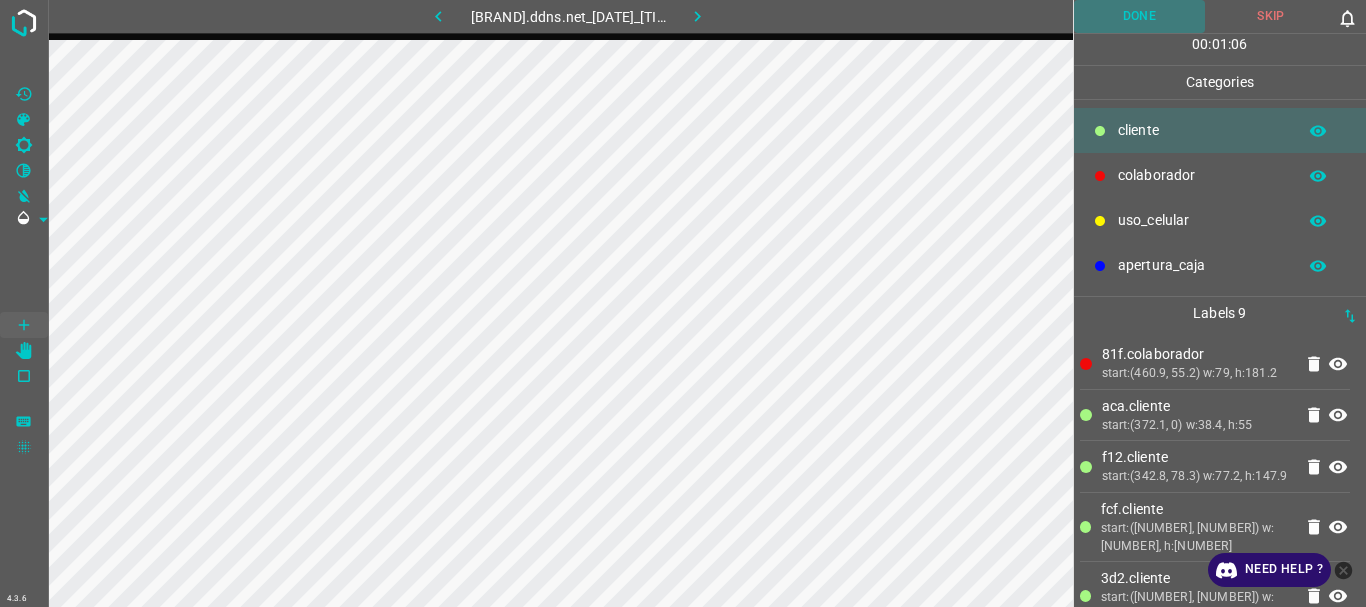 click on "Done" at bounding box center [1140, 16] 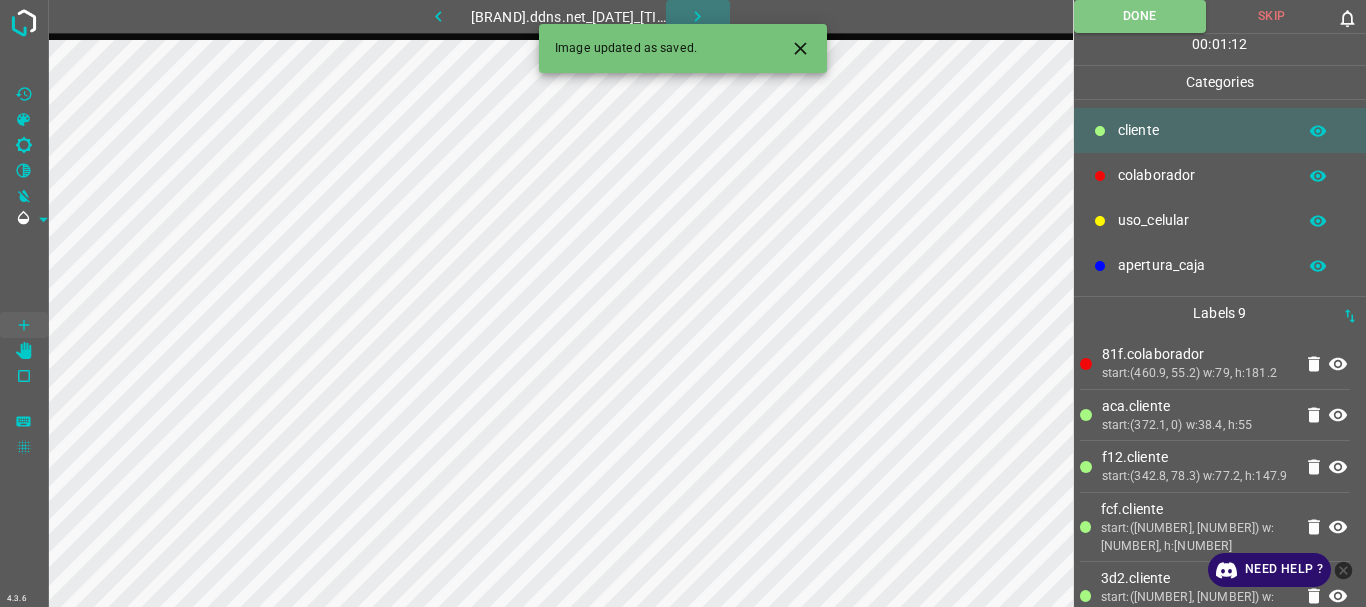 click at bounding box center (698, 16) 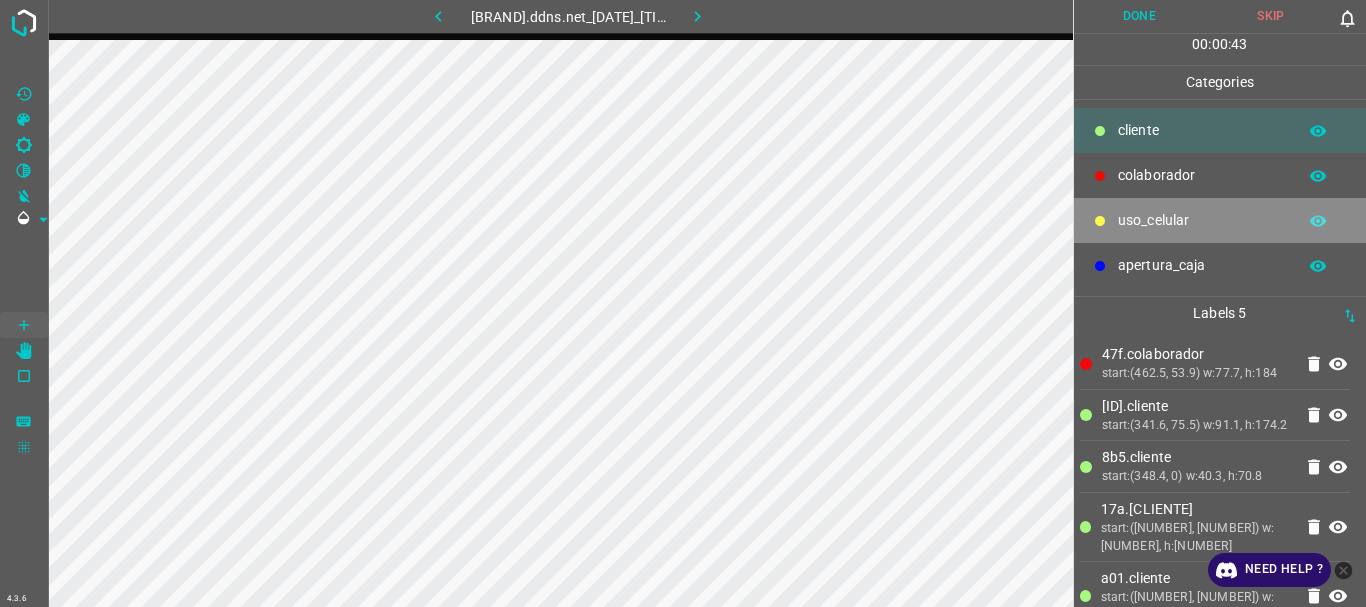 click on "uso_celular" at bounding box center (1202, 130) 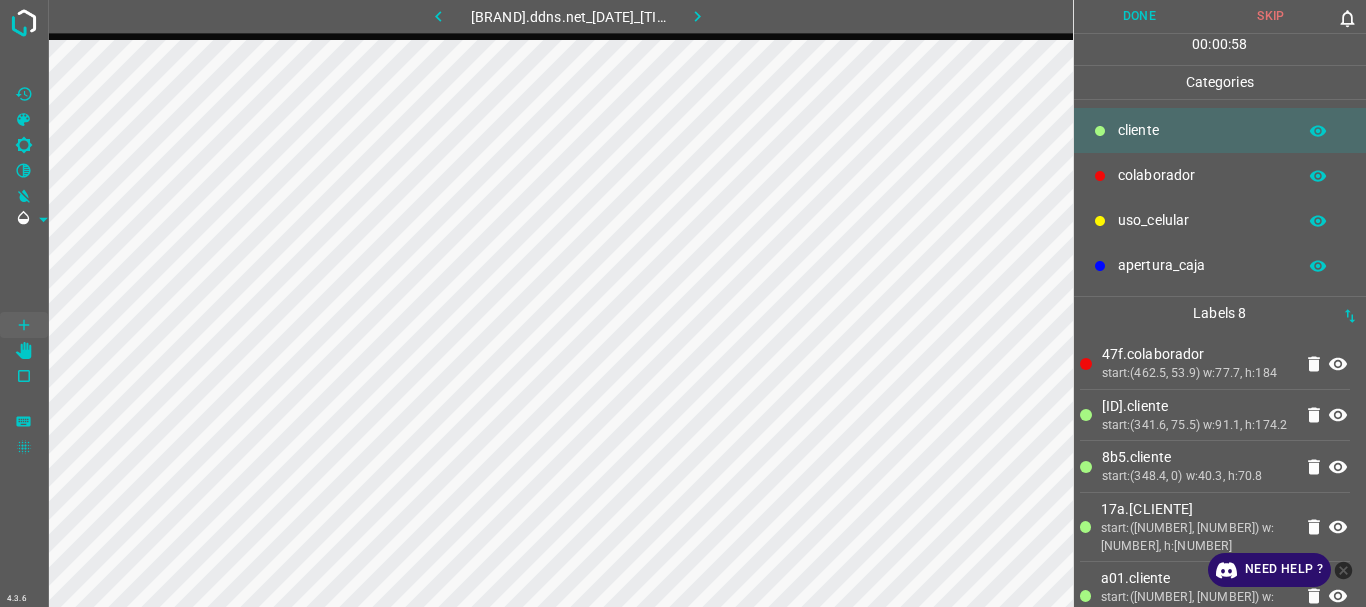 click on "Done" at bounding box center (1140, 16) 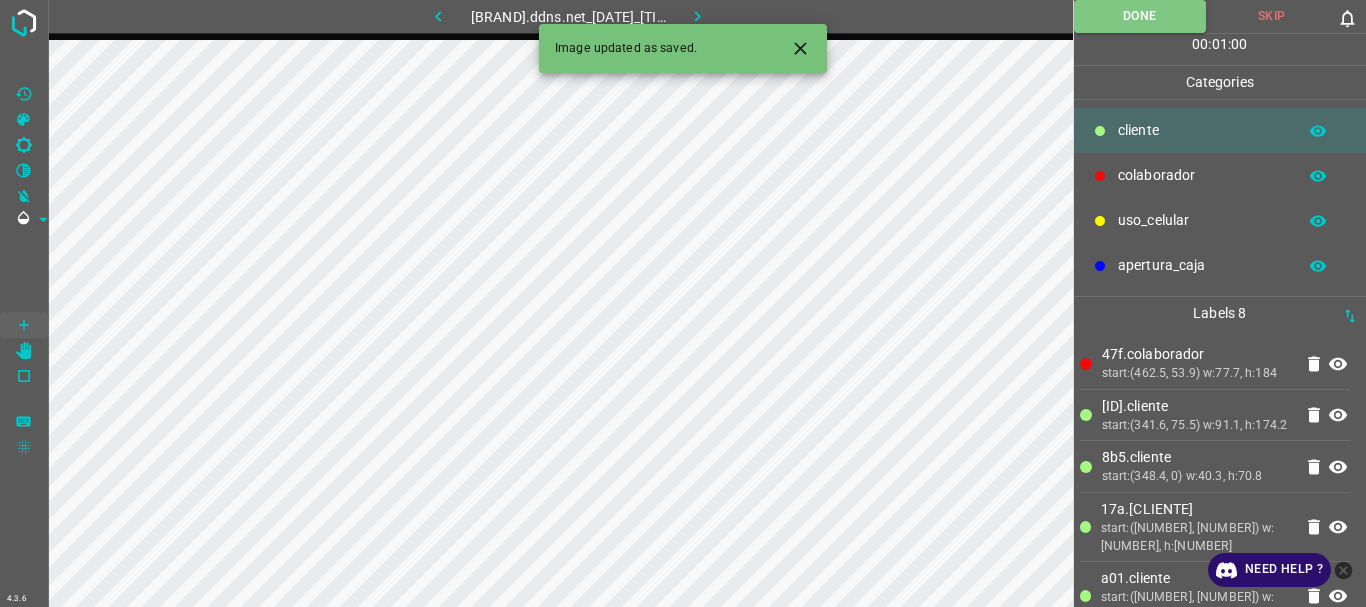 click at bounding box center [697, 16] 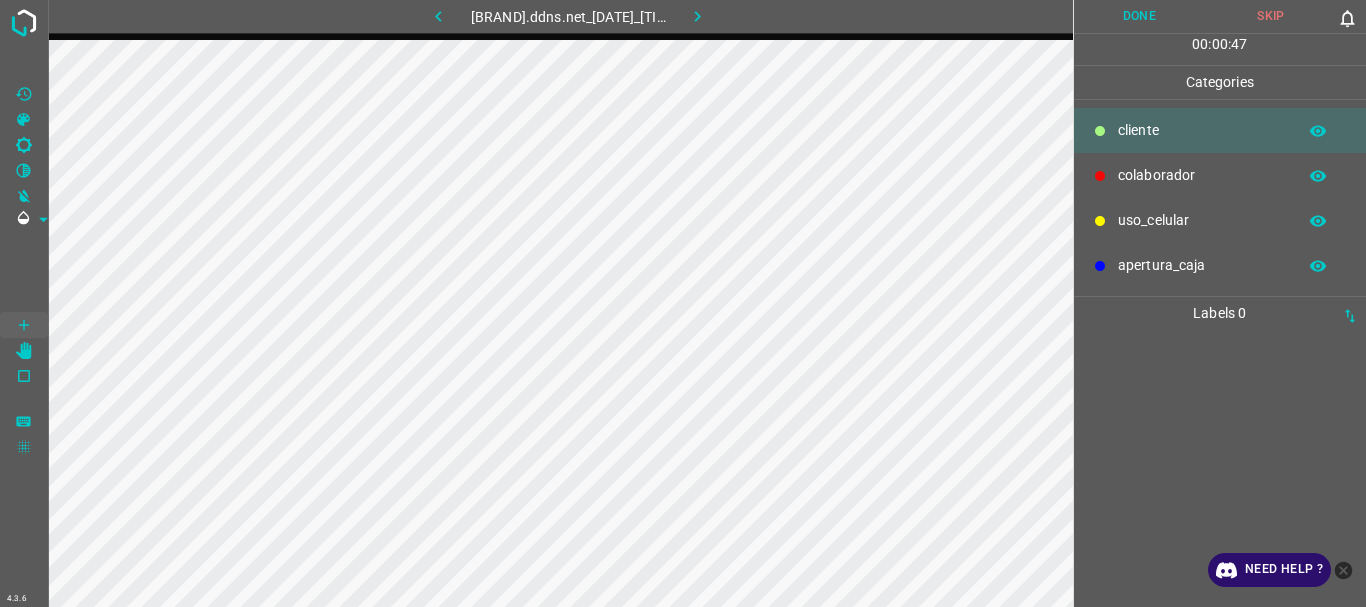 click on "colaborador" at bounding box center (1202, 130) 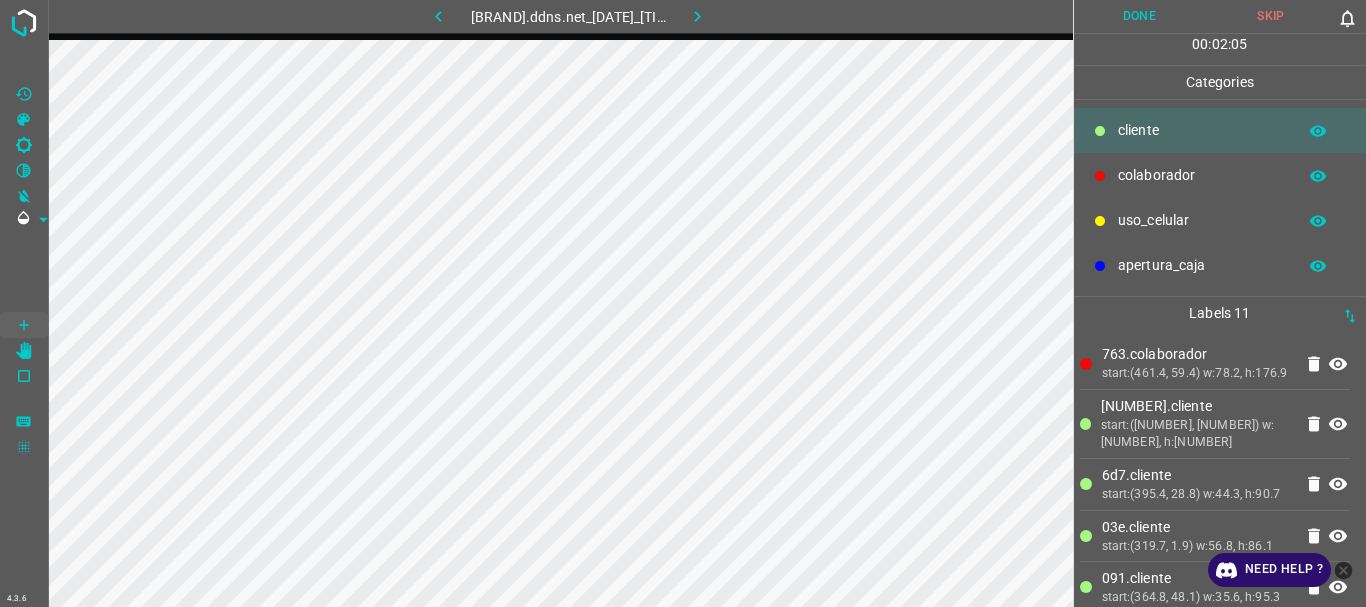 click on "Done" at bounding box center [1140, 16] 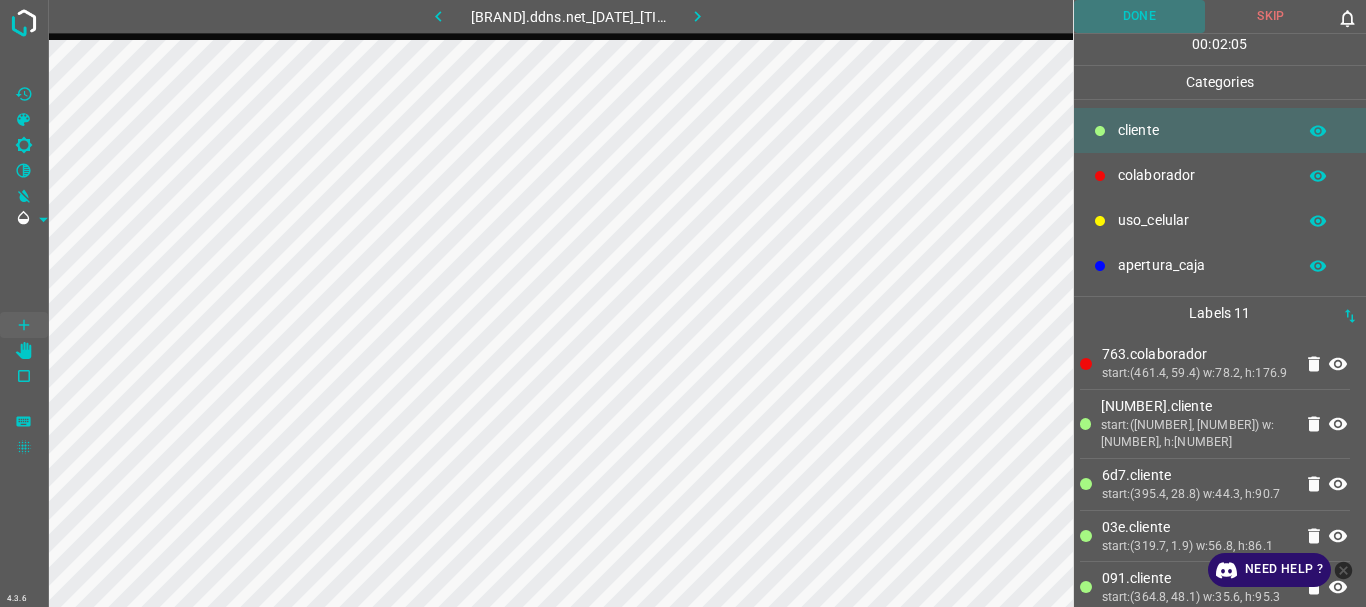 click on "Done" at bounding box center [1140, 16] 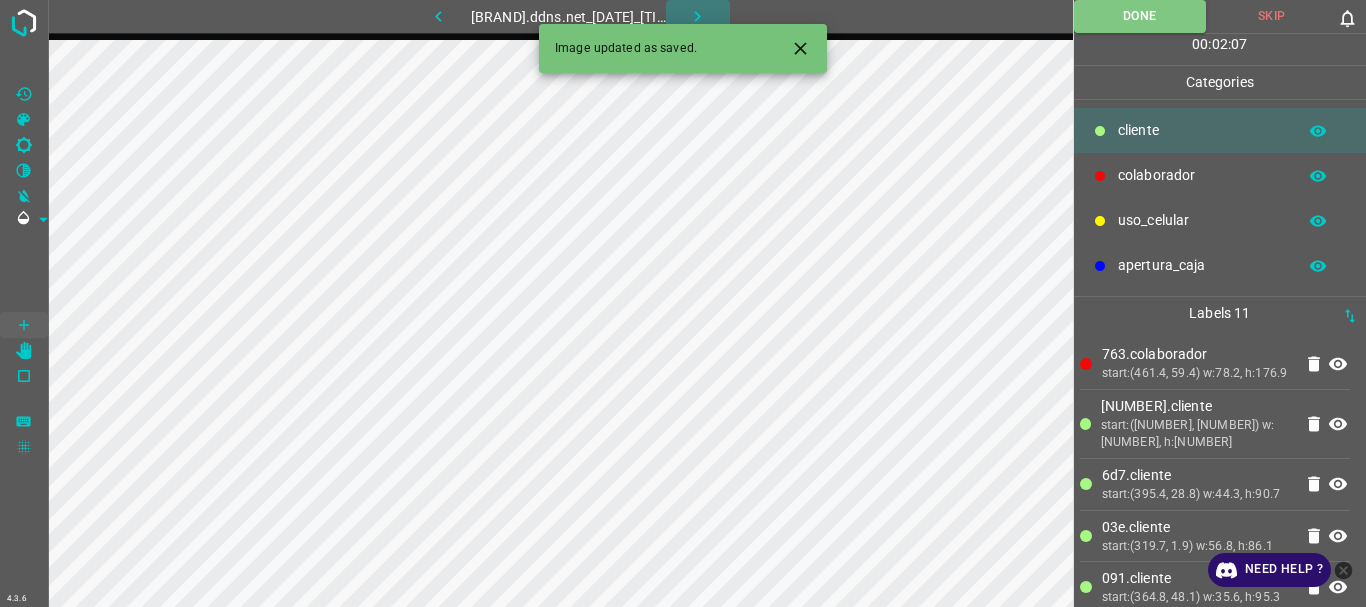 click at bounding box center (697, 16) 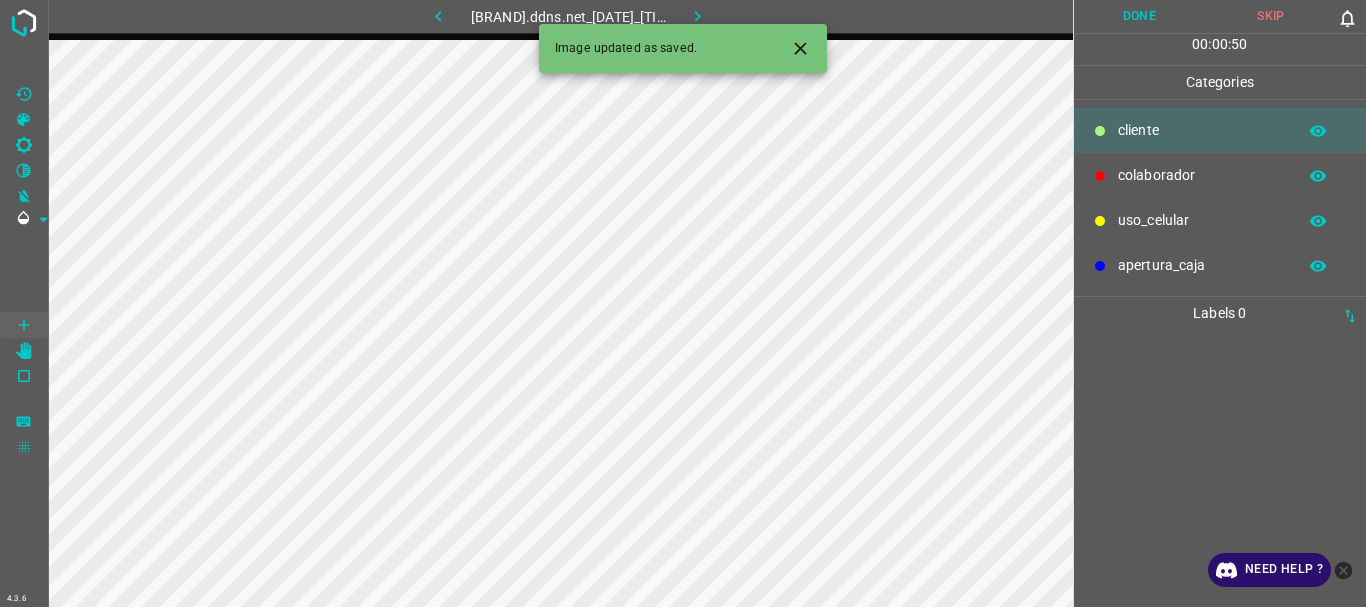 click on "colaborador" at bounding box center [1202, 130] 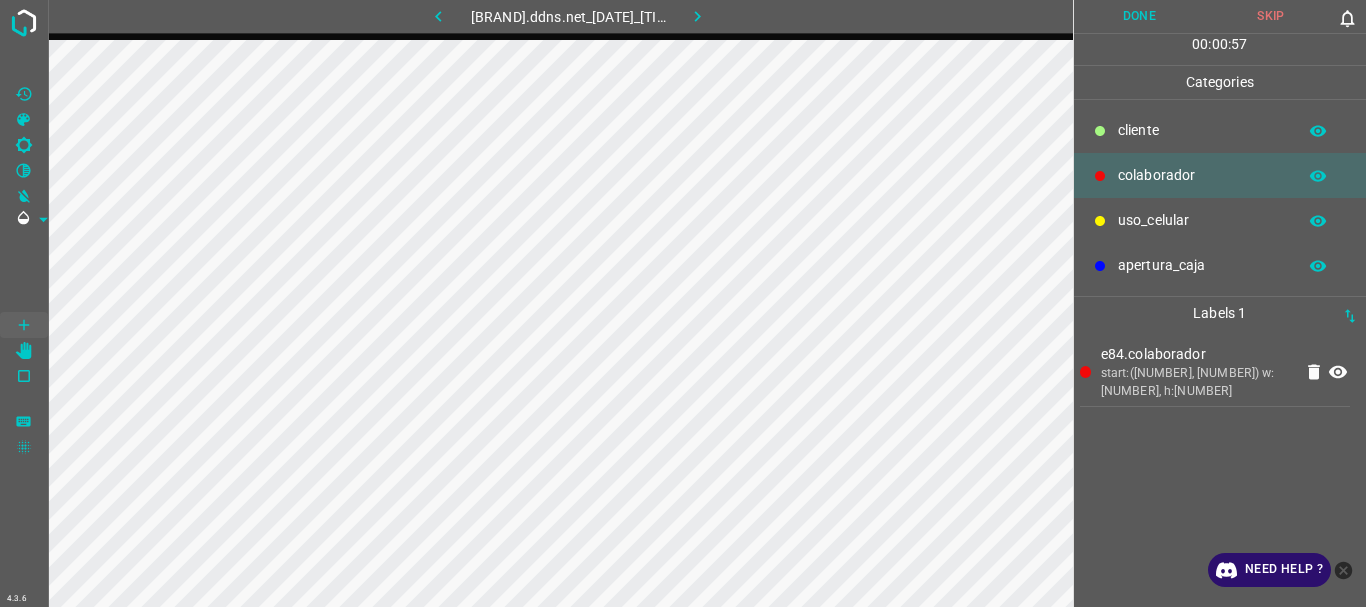 click on "​​cliente" at bounding box center (1202, 130) 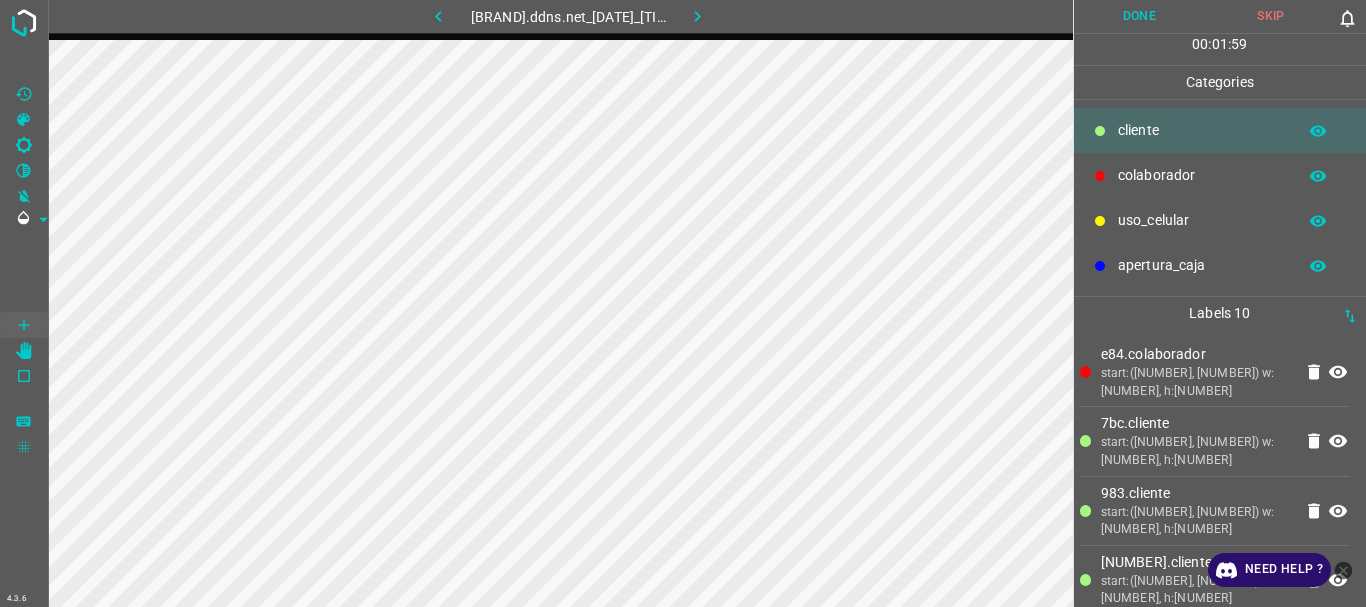 click on "Done" at bounding box center [1140, 16] 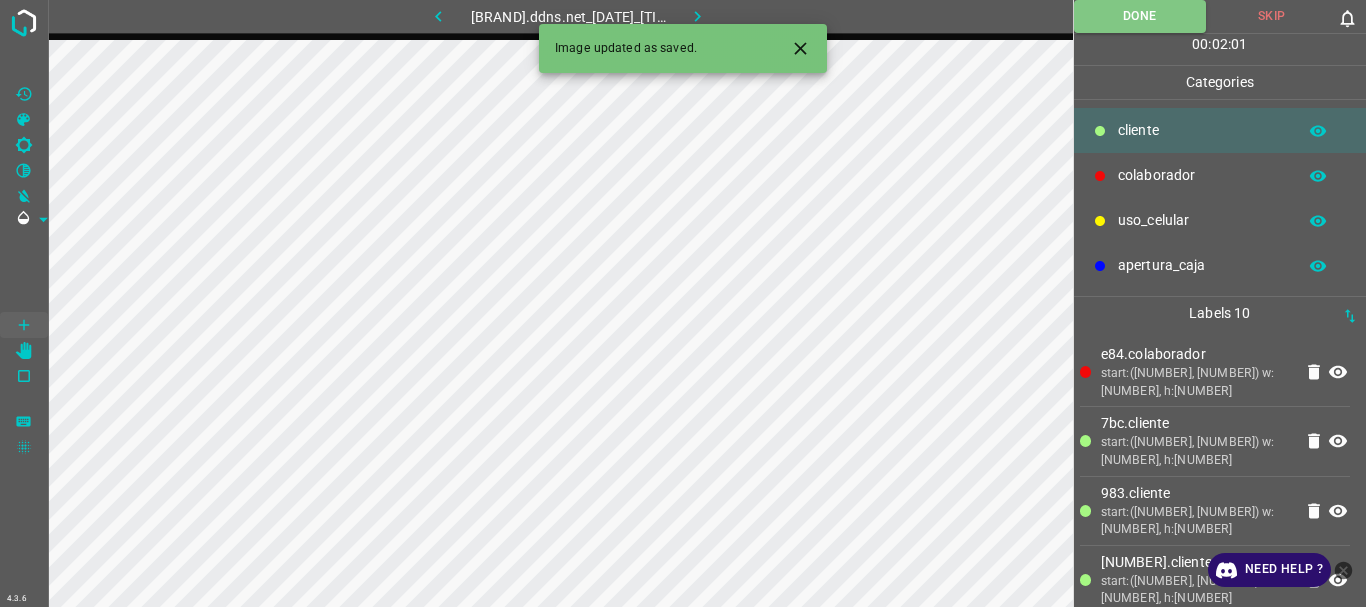 click at bounding box center (698, 16) 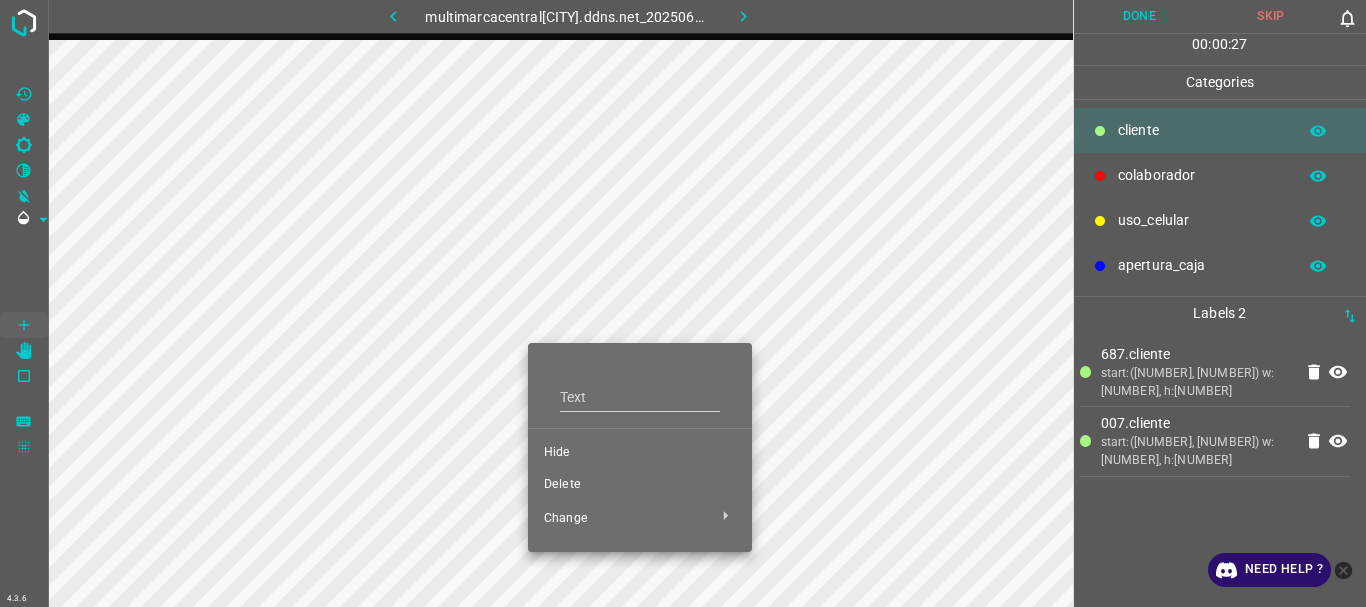 click on "Hide" at bounding box center [640, 453] 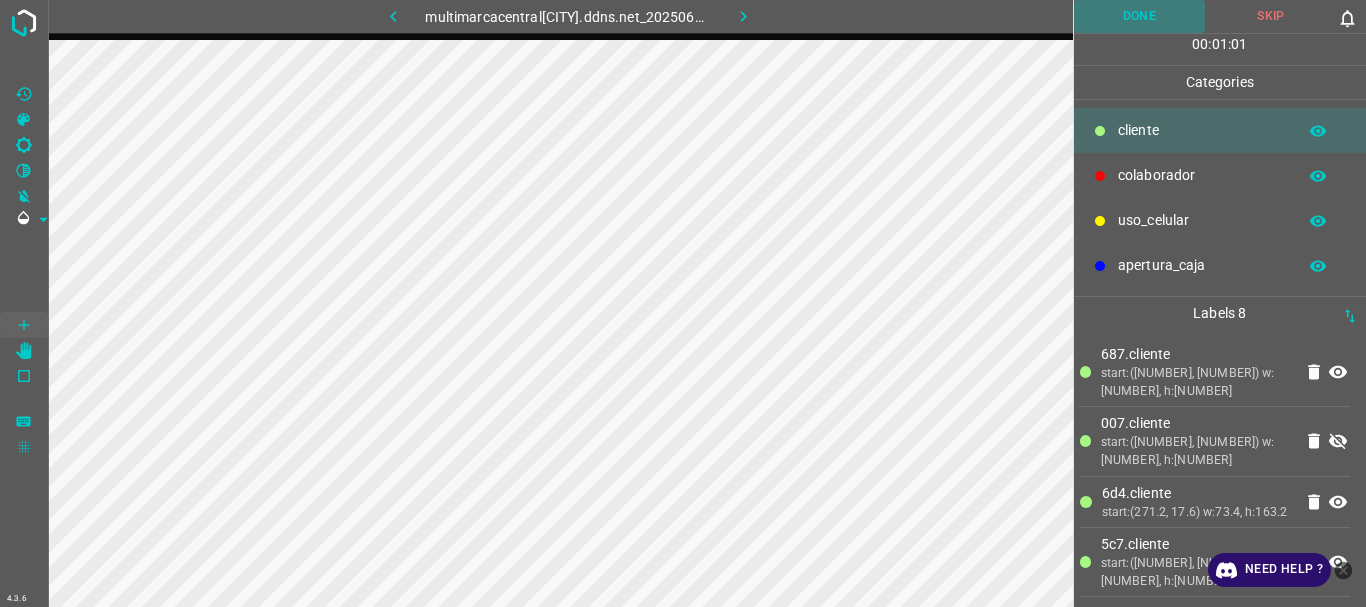click on "Done" at bounding box center [1140, 16] 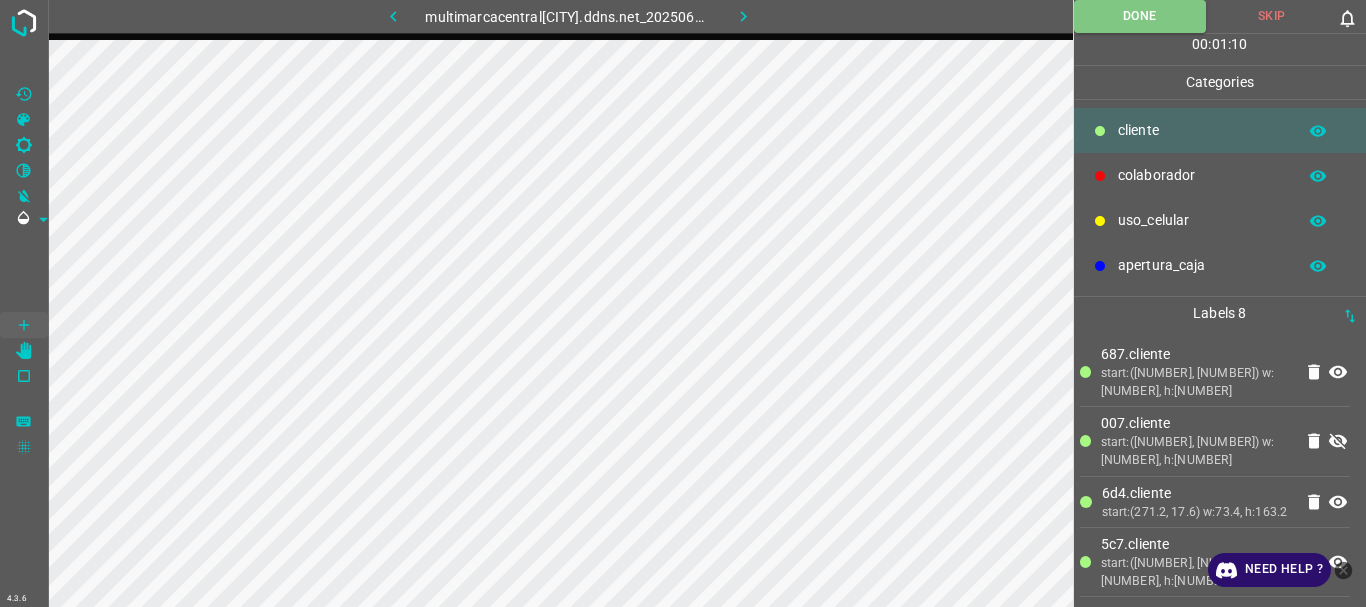click at bounding box center (743, 16) 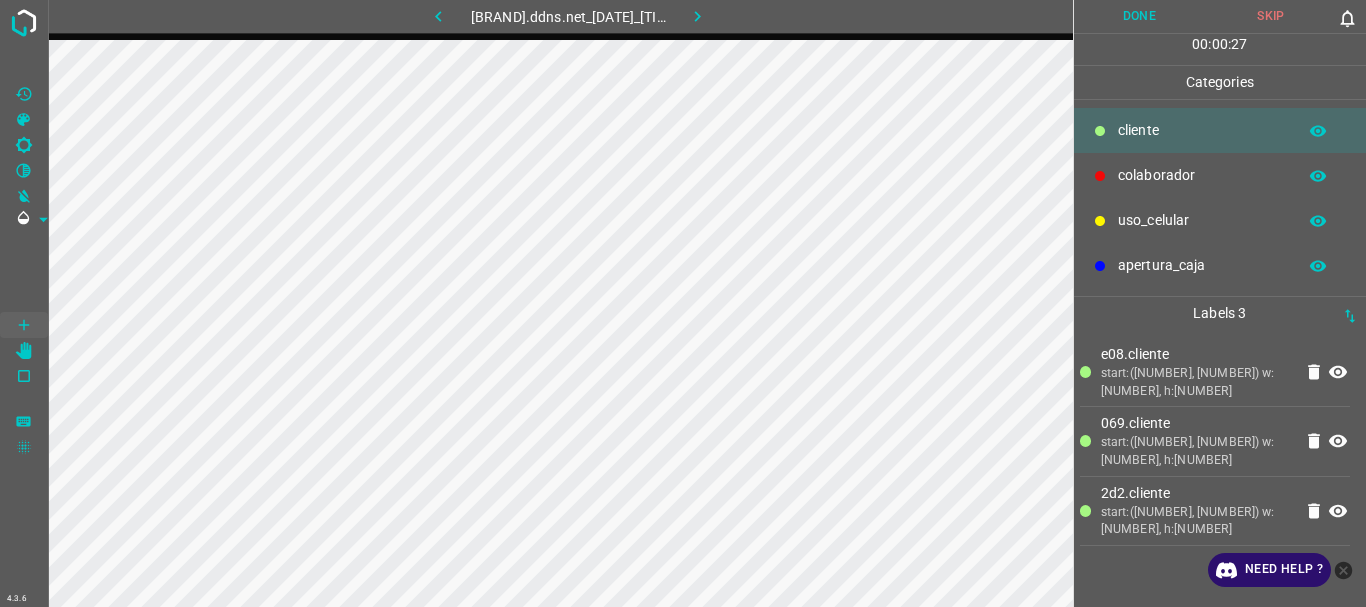 click on "colaborador" at bounding box center [1202, 130] 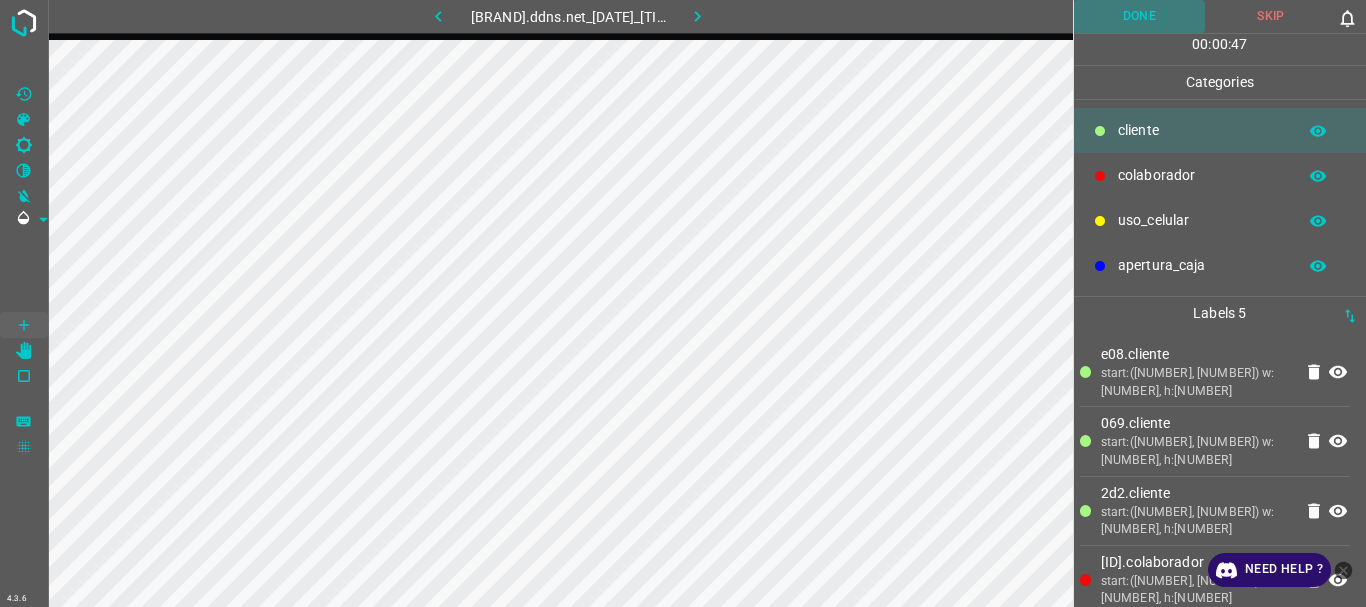 click on "Done" at bounding box center [1140, 16] 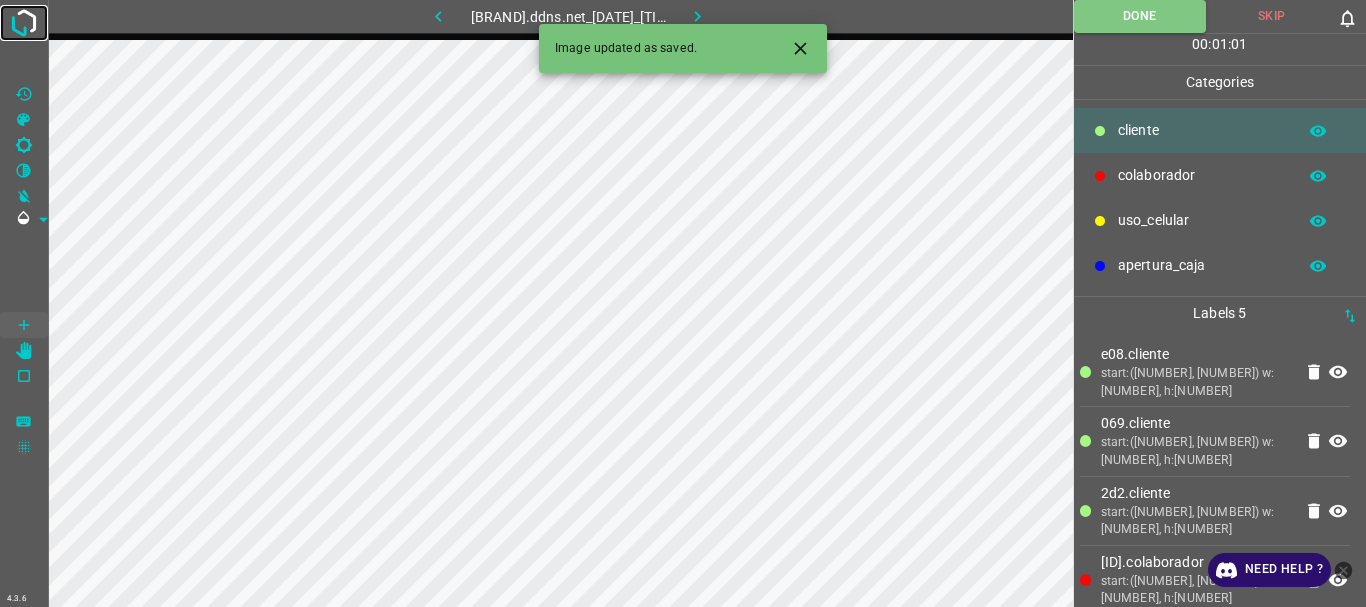 click at bounding box center [24, 23] 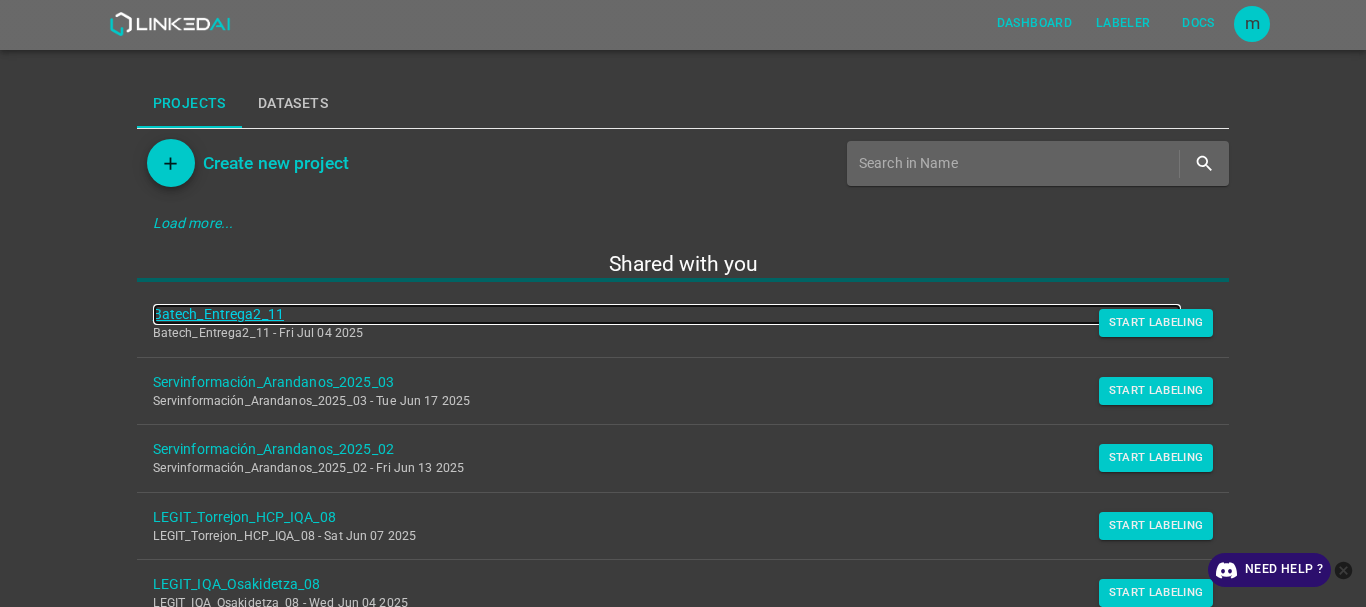 click on "Batech_Entrega2_11" at bounding box center [667, 314] 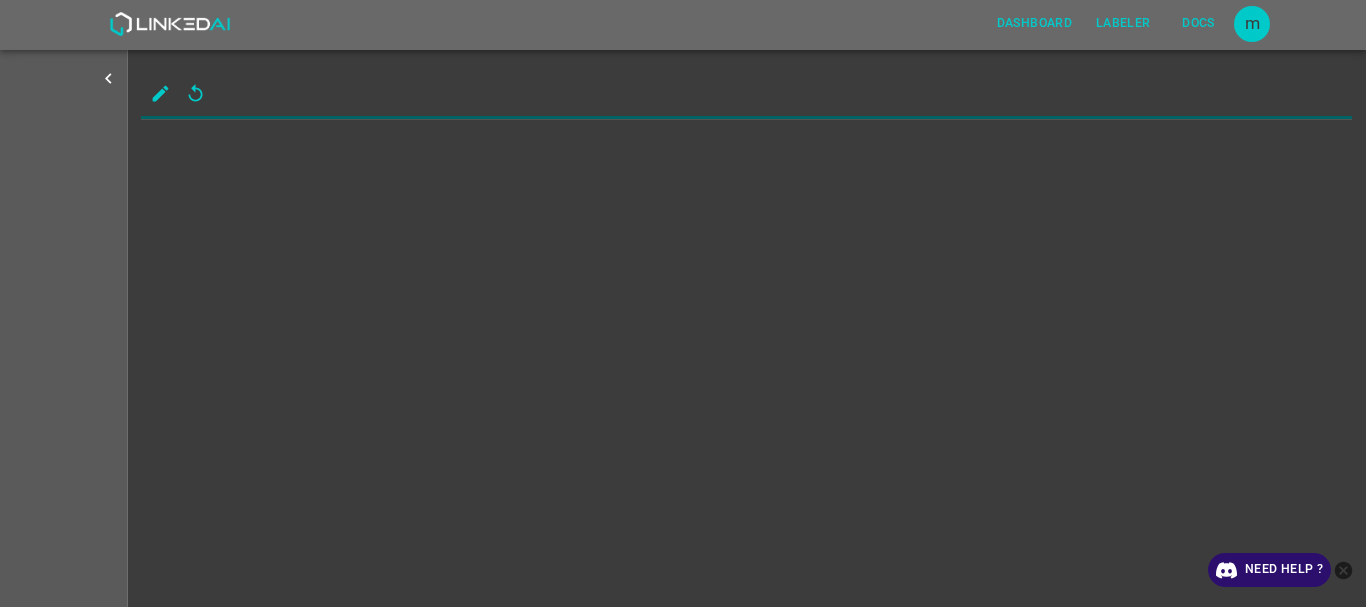 scroll, scrollTop: 0, scrollLeft: 0, axis: both 